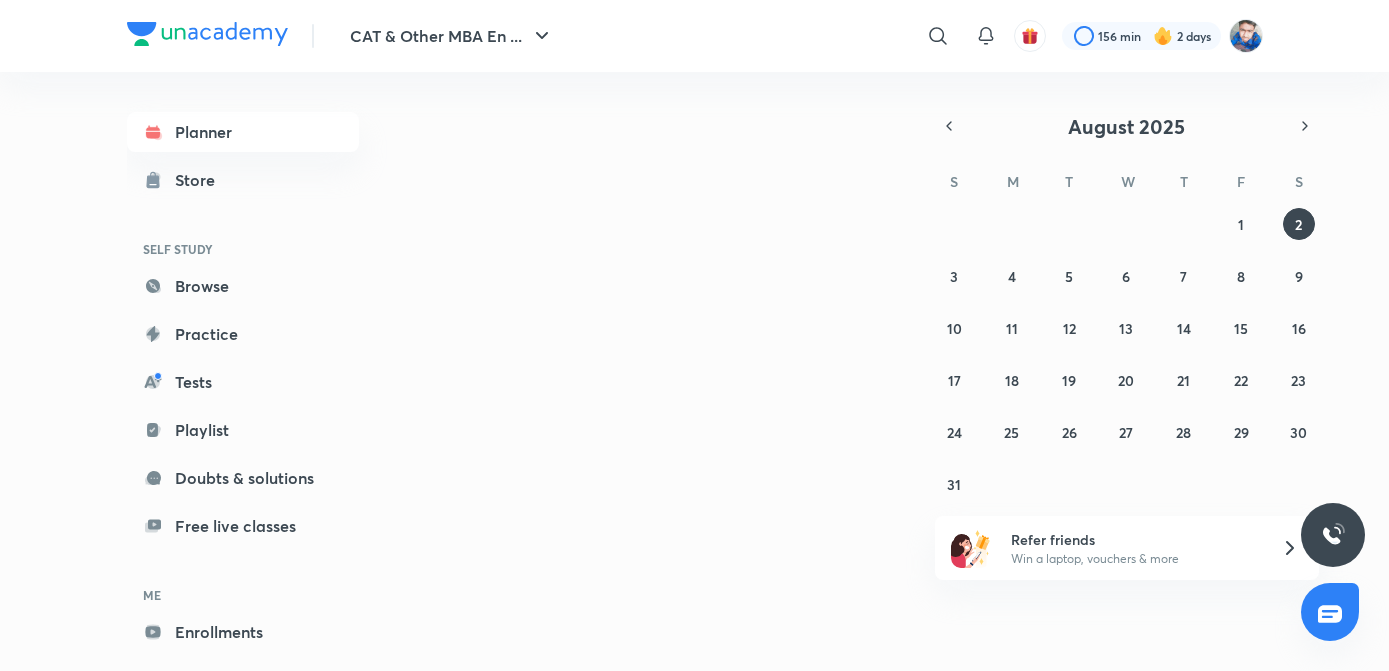 scroll, scrollTop: 0, scrollLeft: 0, axis: both 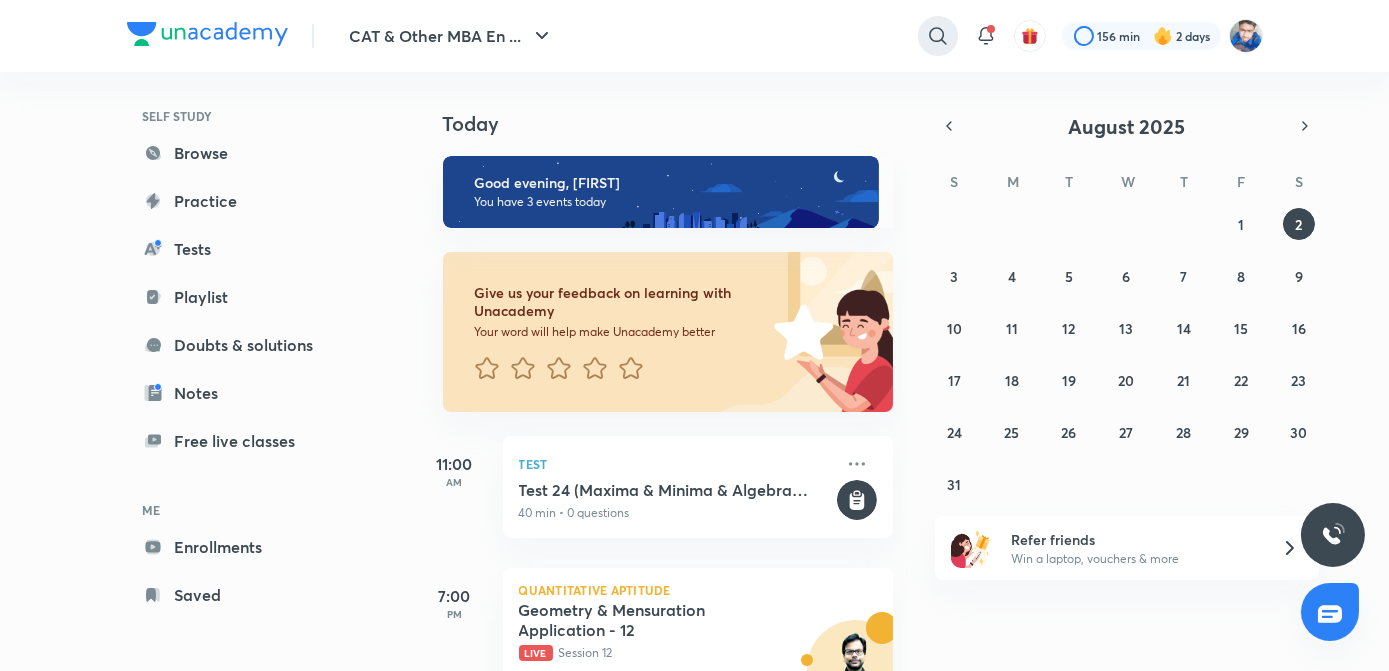 click 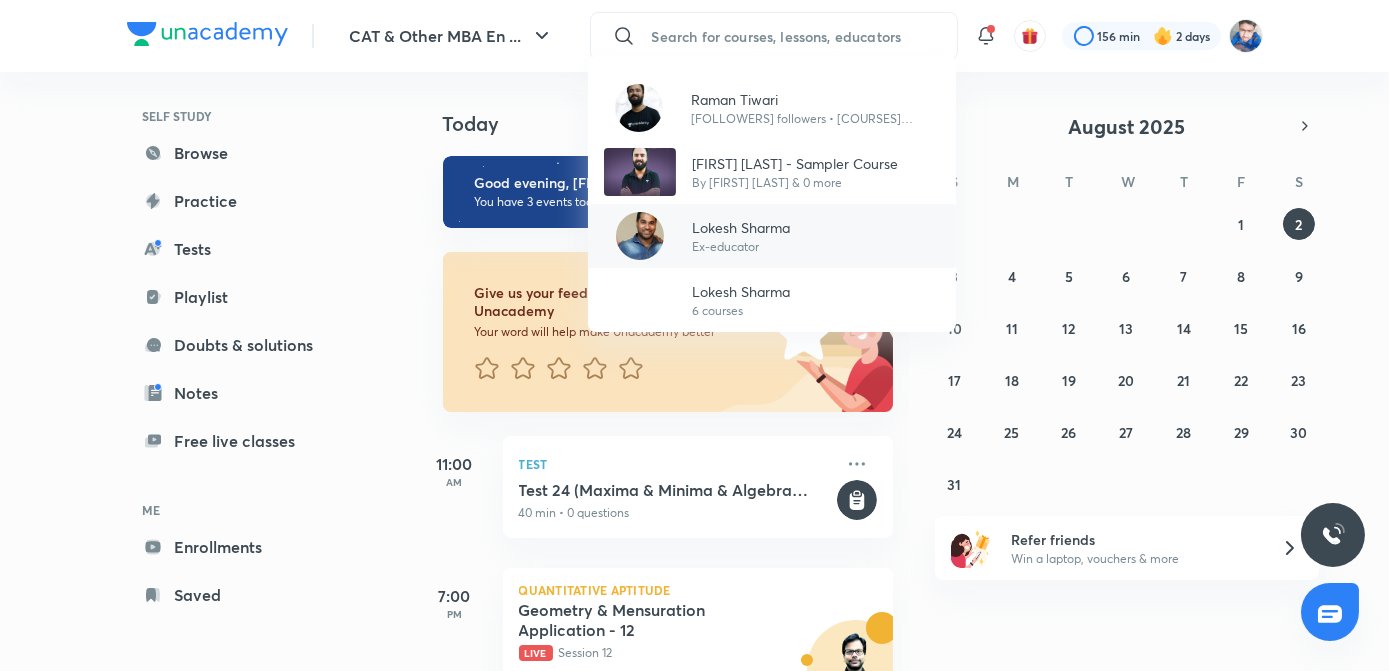 click on "[PERSON] Ex-educator" at bounding box center [772, 236] 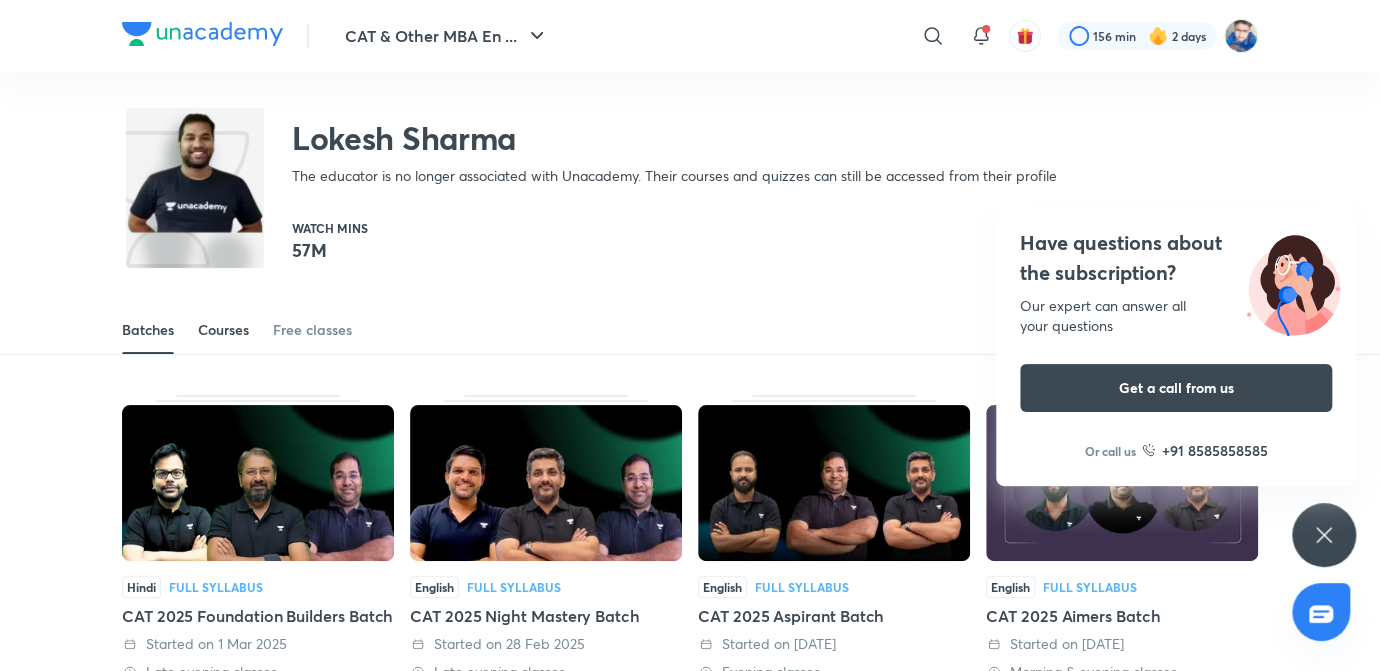 click on "Courses" at bounding box center [223, 330] 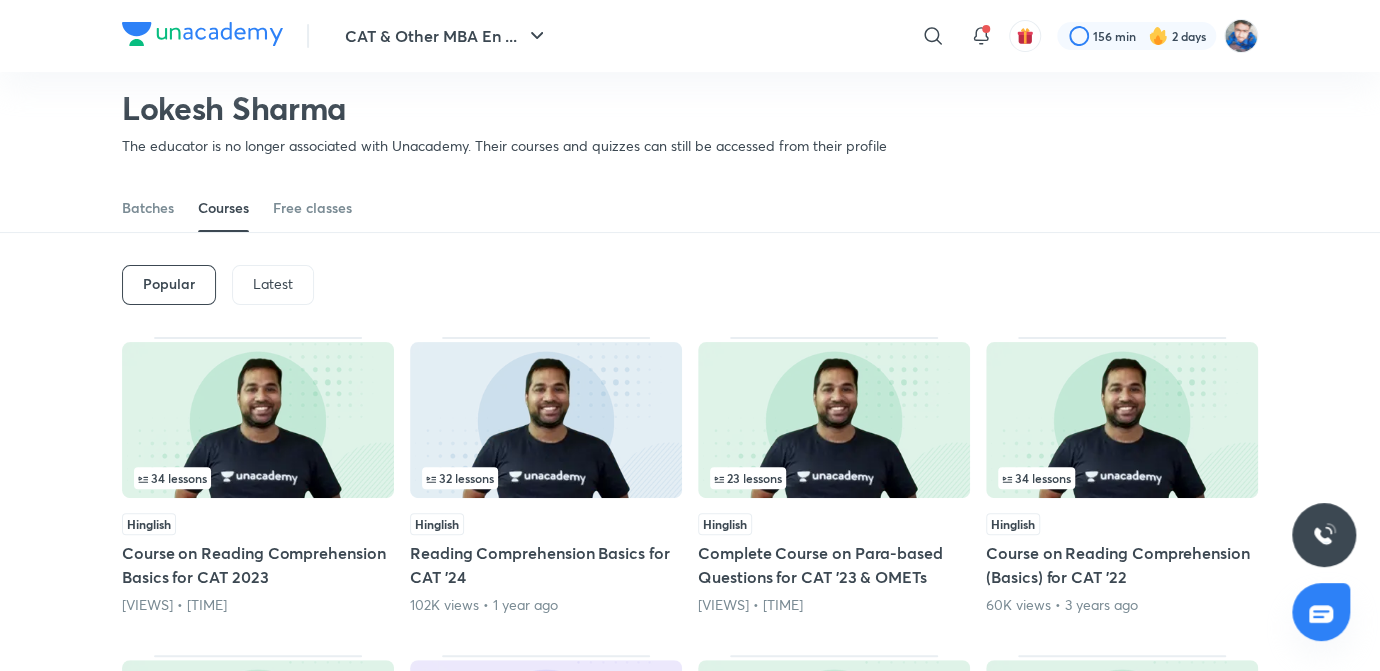 scroll, scrollTop: 60, scrollLeft: 0, axis: vertical 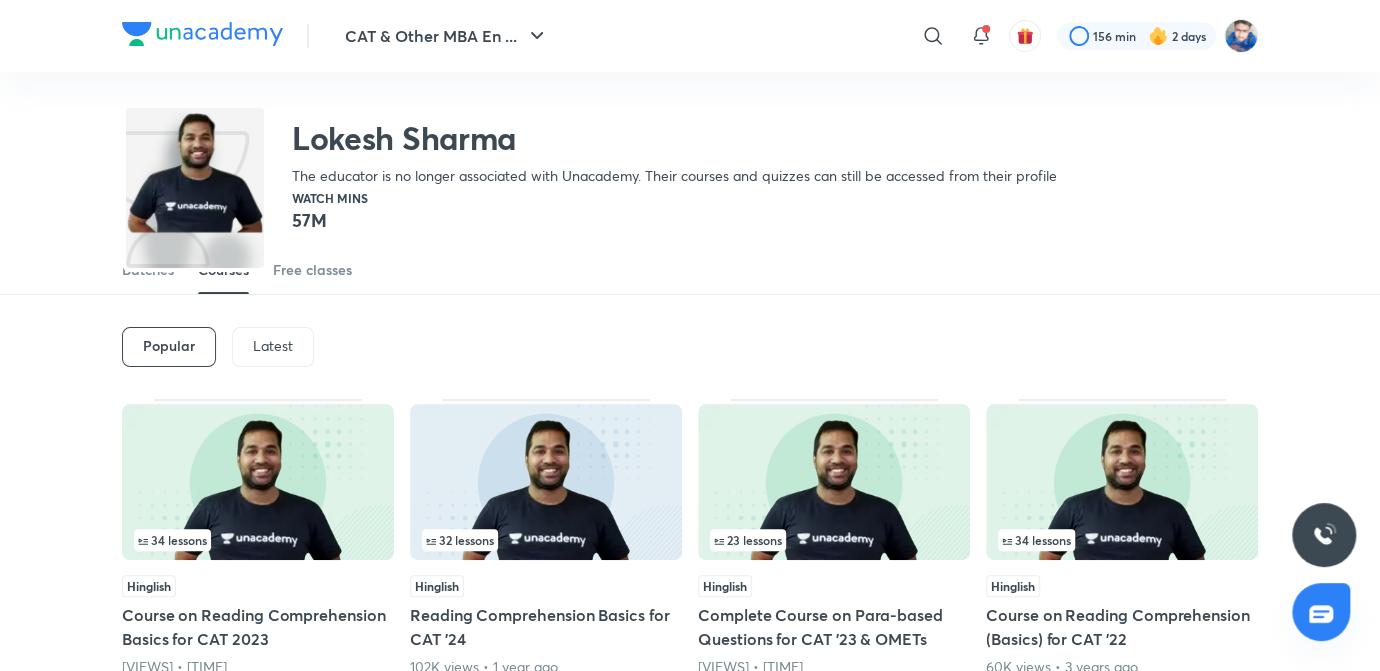 click on "Popular Latest" at bounding box center (690, 347) 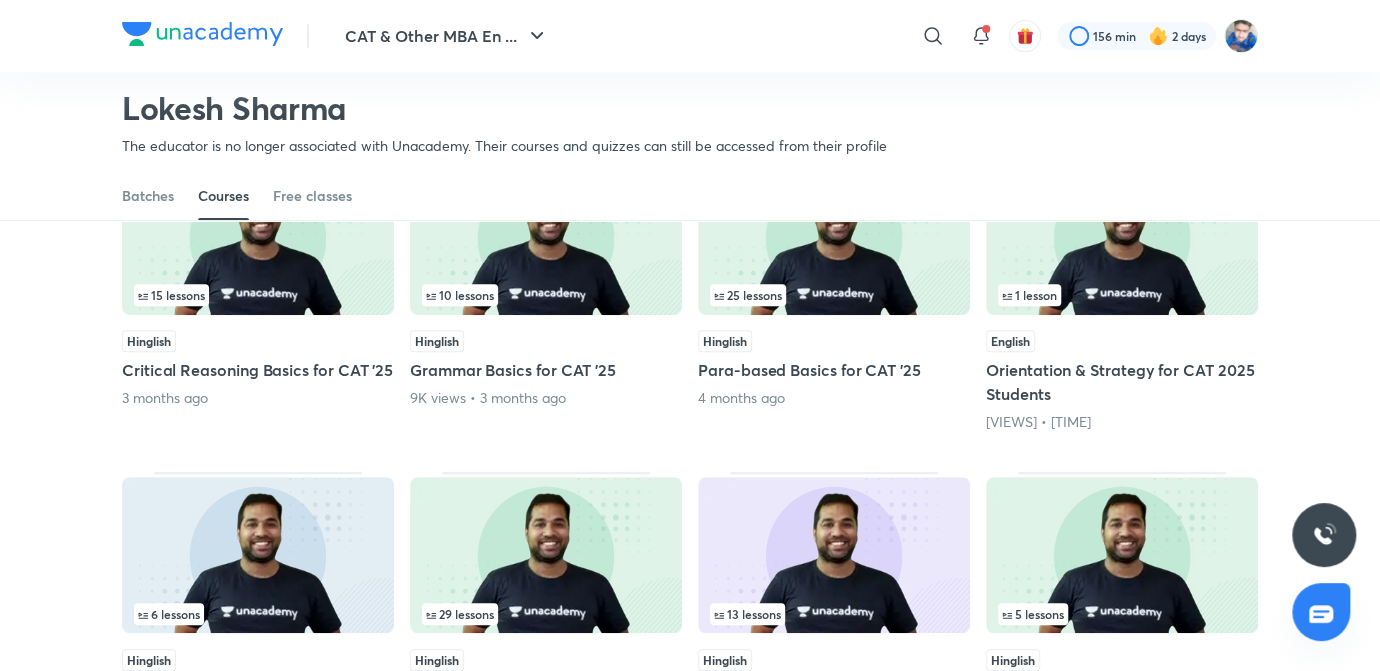 scroll, scrollTop: 270, scrollLeft: 0, axis: vertical 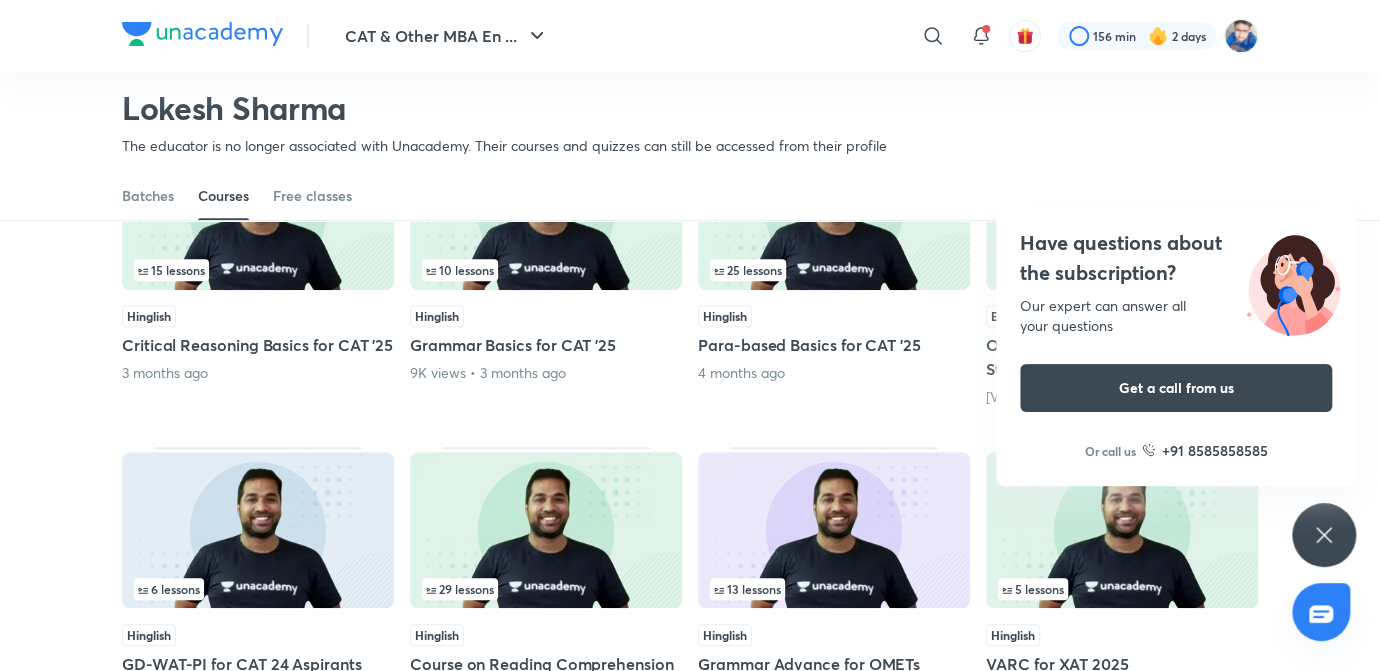 click 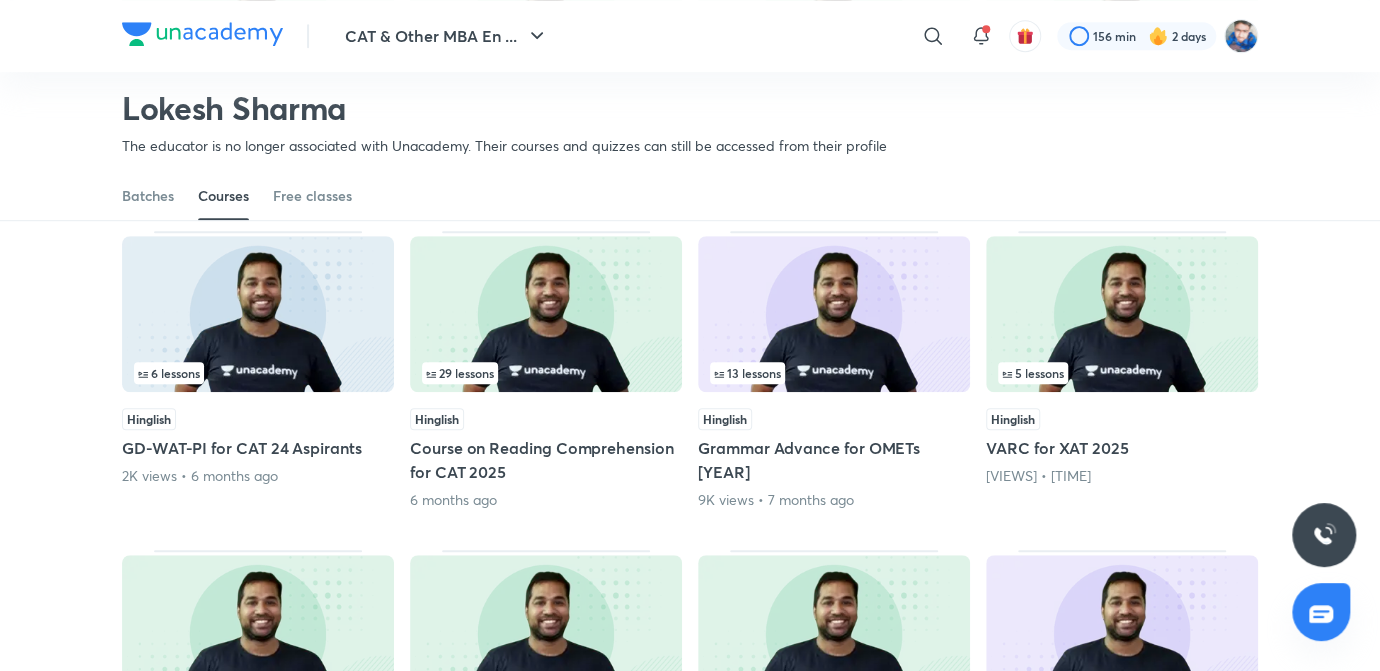 scroll, scrollTop: 543, scrollLeft: 0, axis: vertical 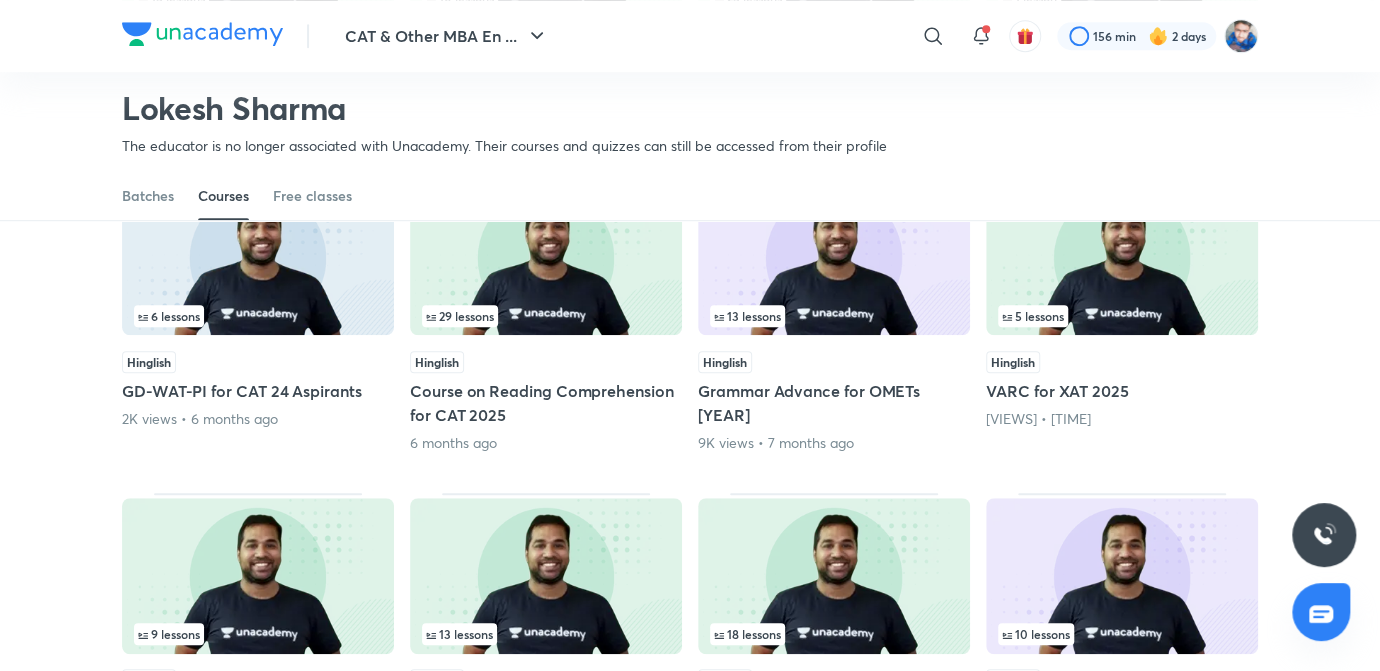 click on "Hinglish" at bounding box center (546, 362) 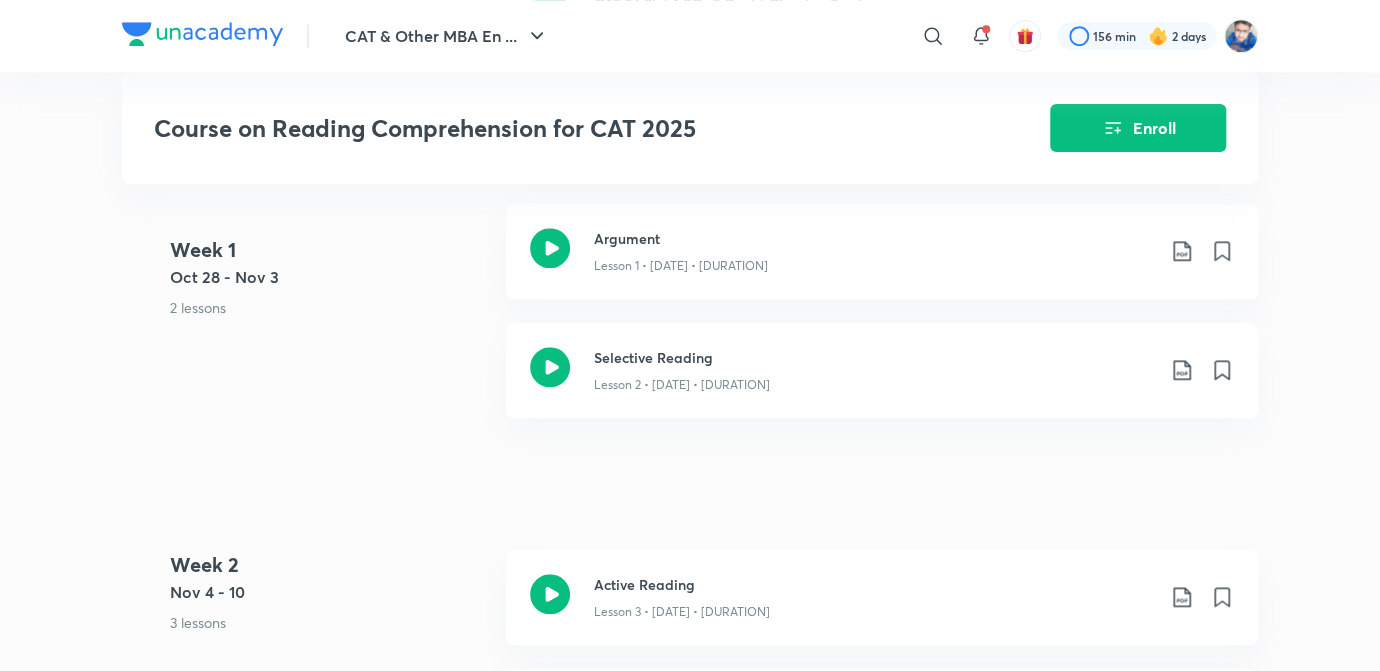 scroll, scrollTop: 727, scrollLeft: 0, axis: vertical 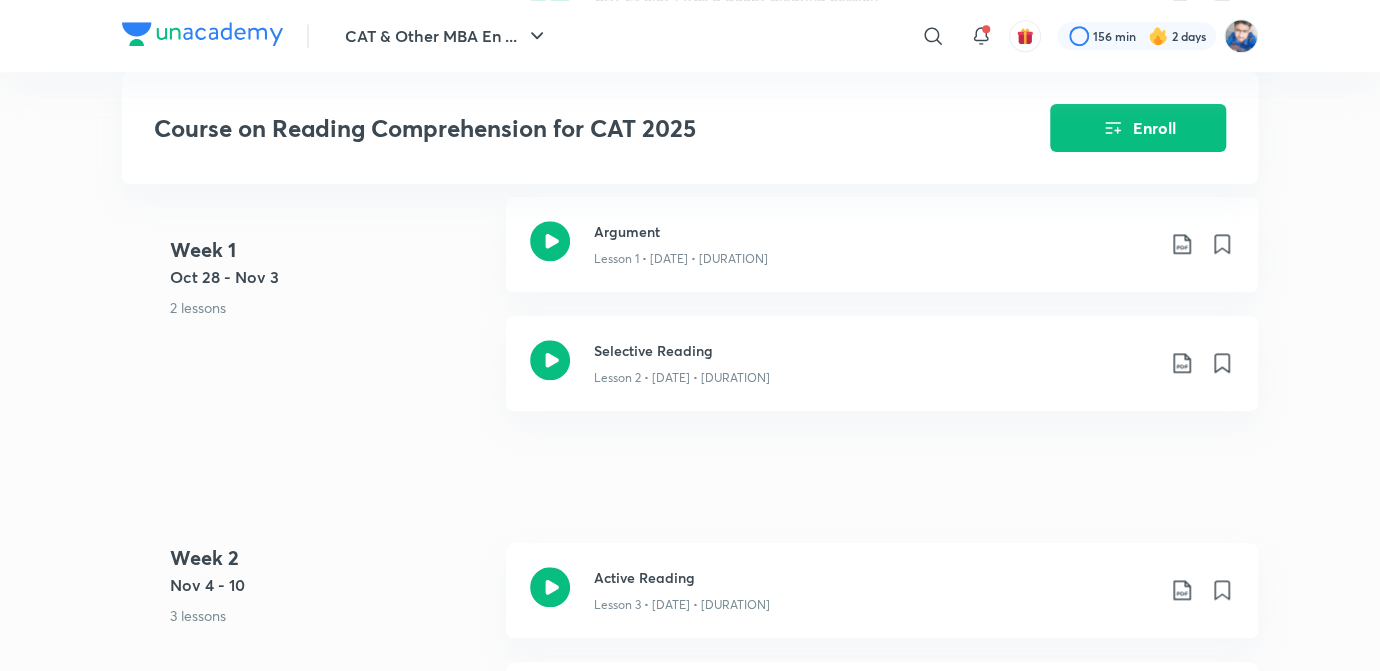 drag, startPoint x: 423, startPoint y: 414, endPoint x: 411, endPoint y: 405, distance: 15 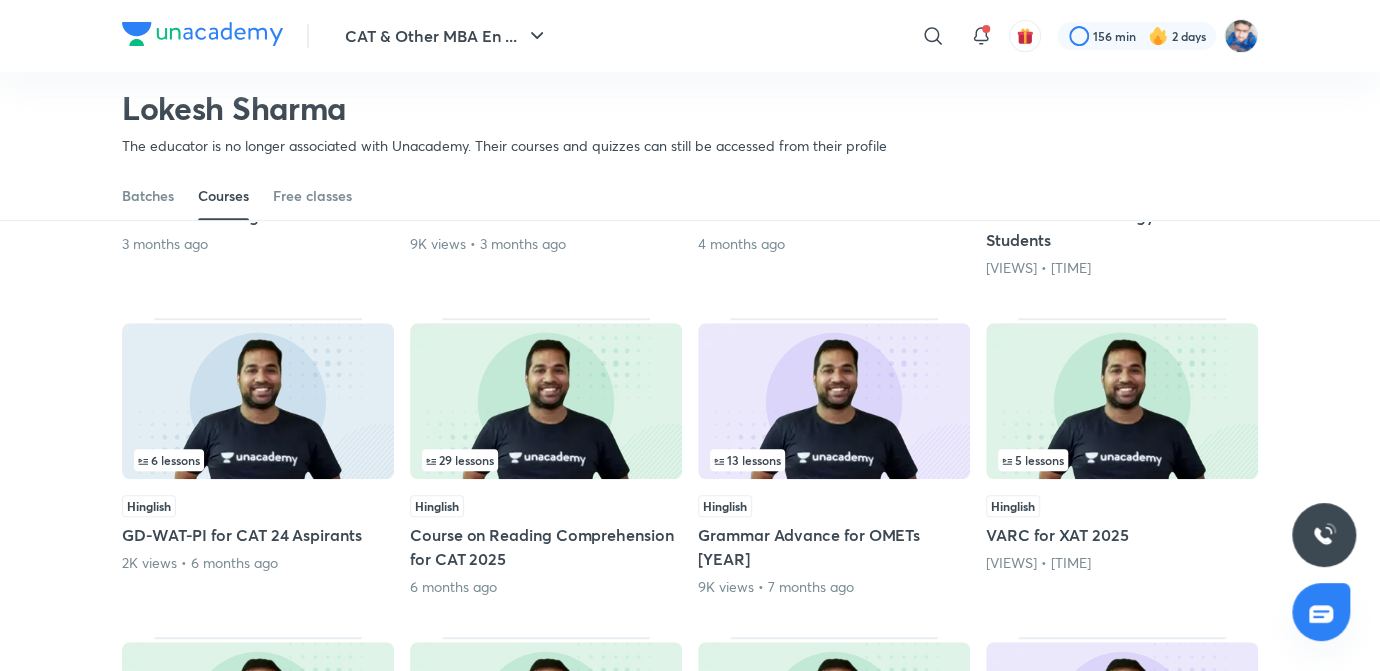 scroll, scrollTop: 451, scrollLeft: 0, axis: vertical 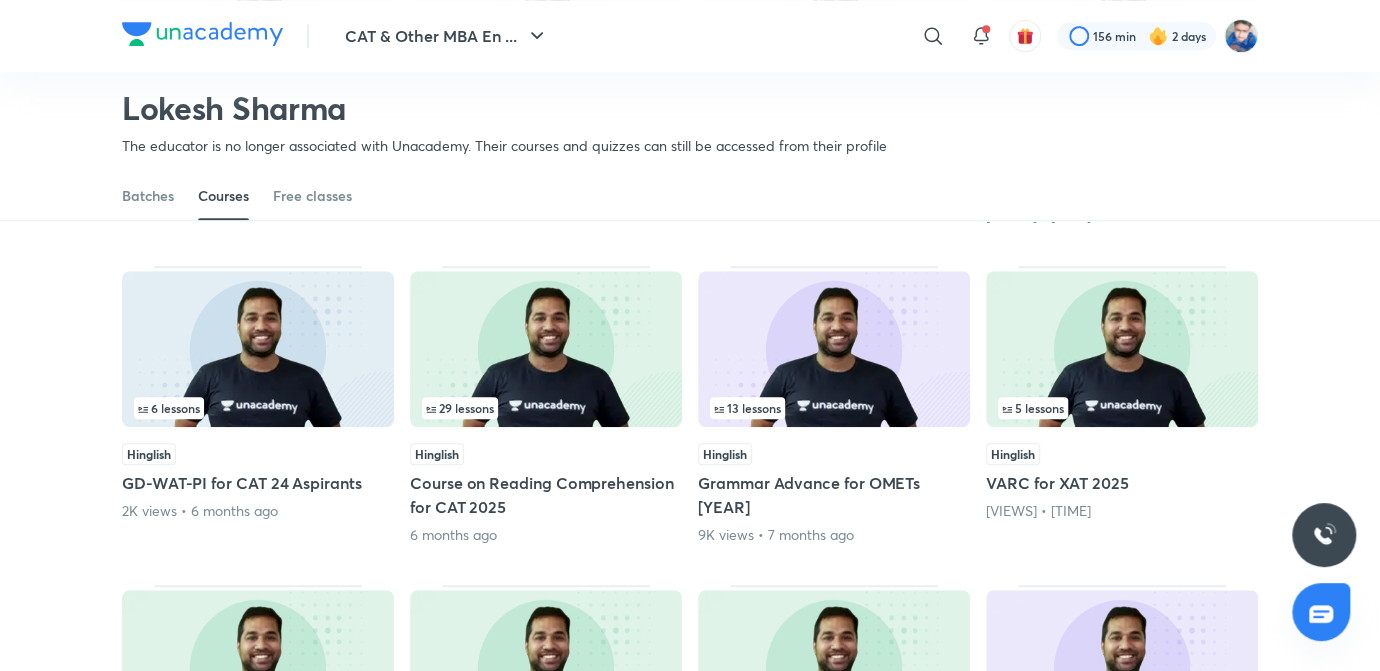 click on "2K views  •  6 months ago" at bounding box center [258, 511] 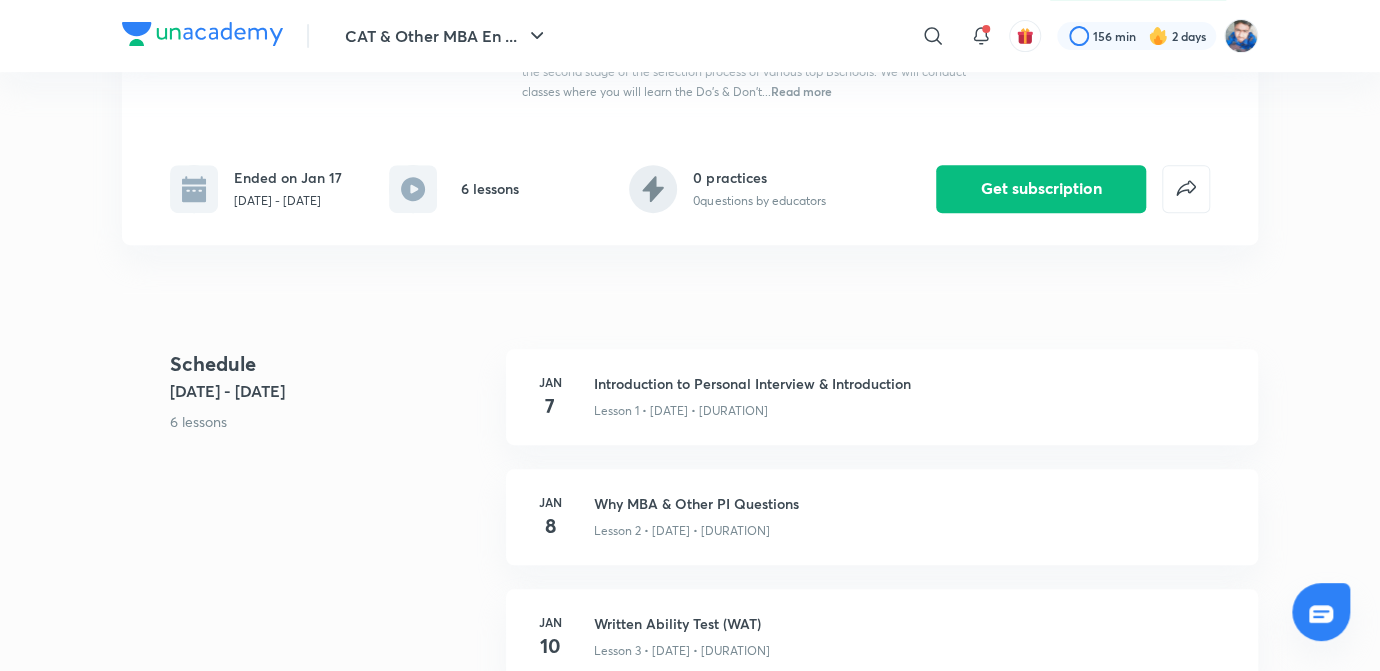 scroll, scrollTop: 363, scrollLeft: 0, axis: vertical 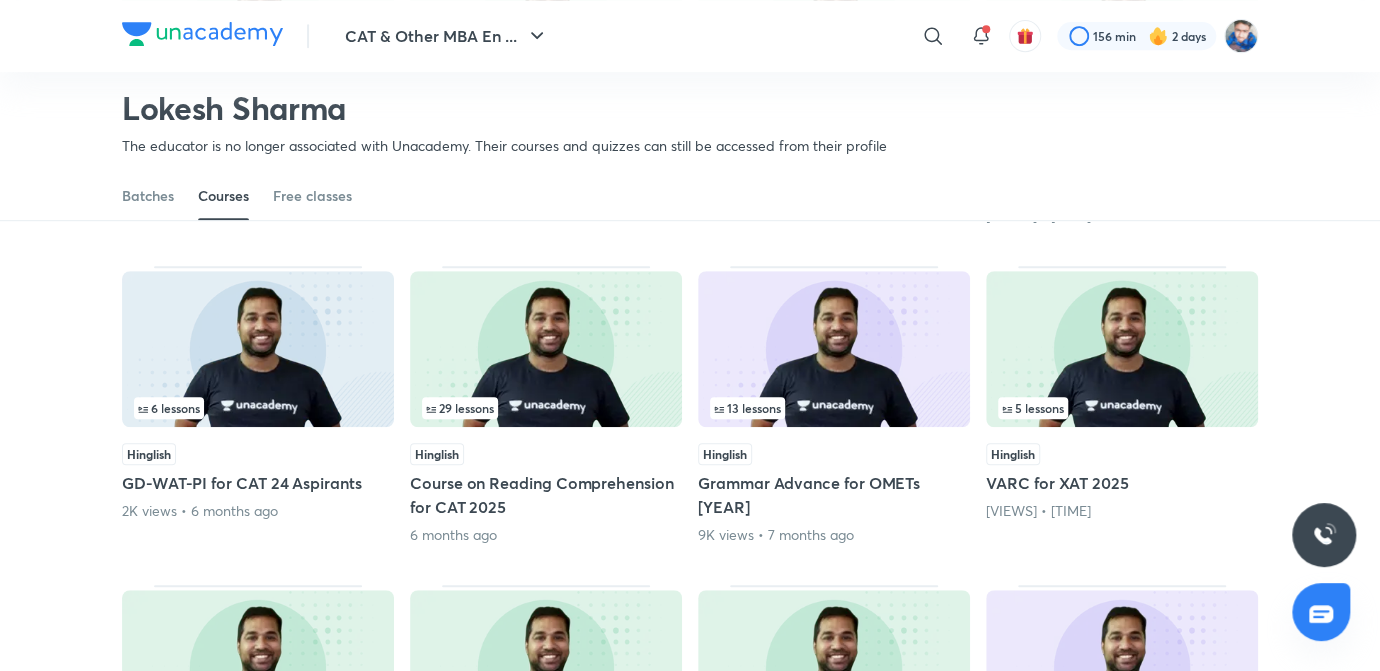 click on "Grammar Advance for OMETs 2025" at bounding box center [834, 495] 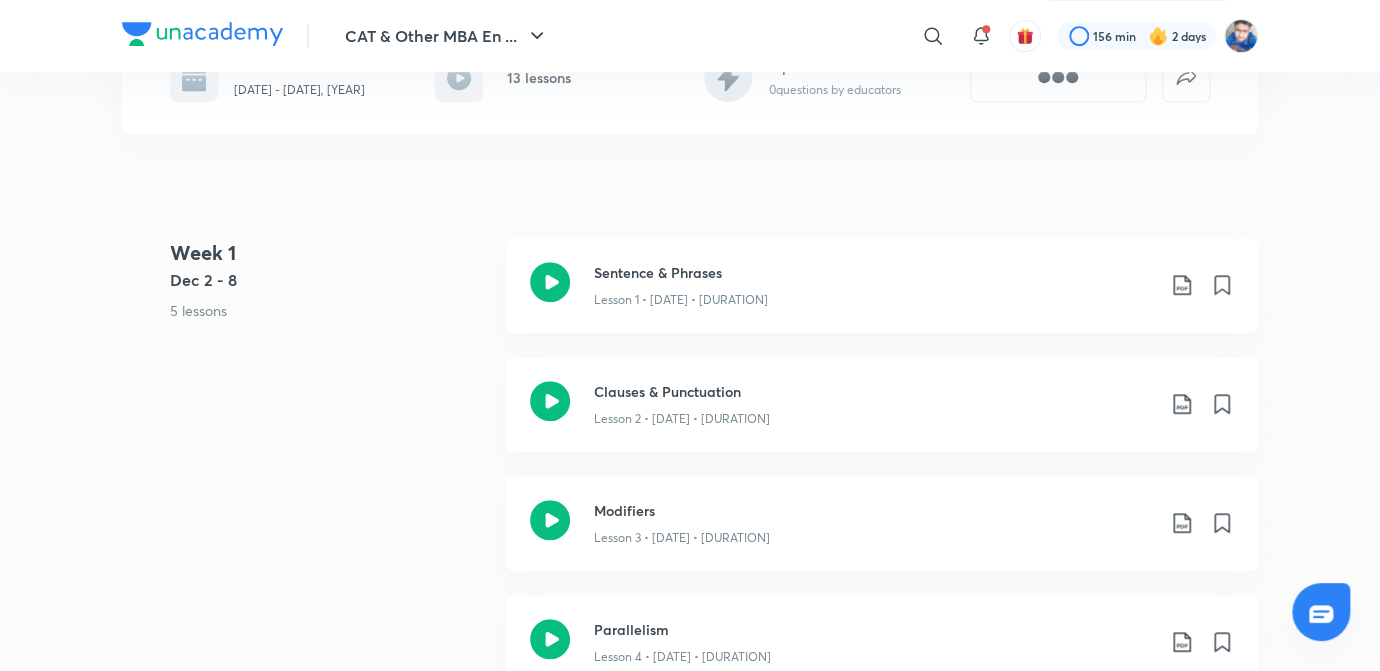 scroll, scrollTop: 0, scrollLeft: 0, axis: both 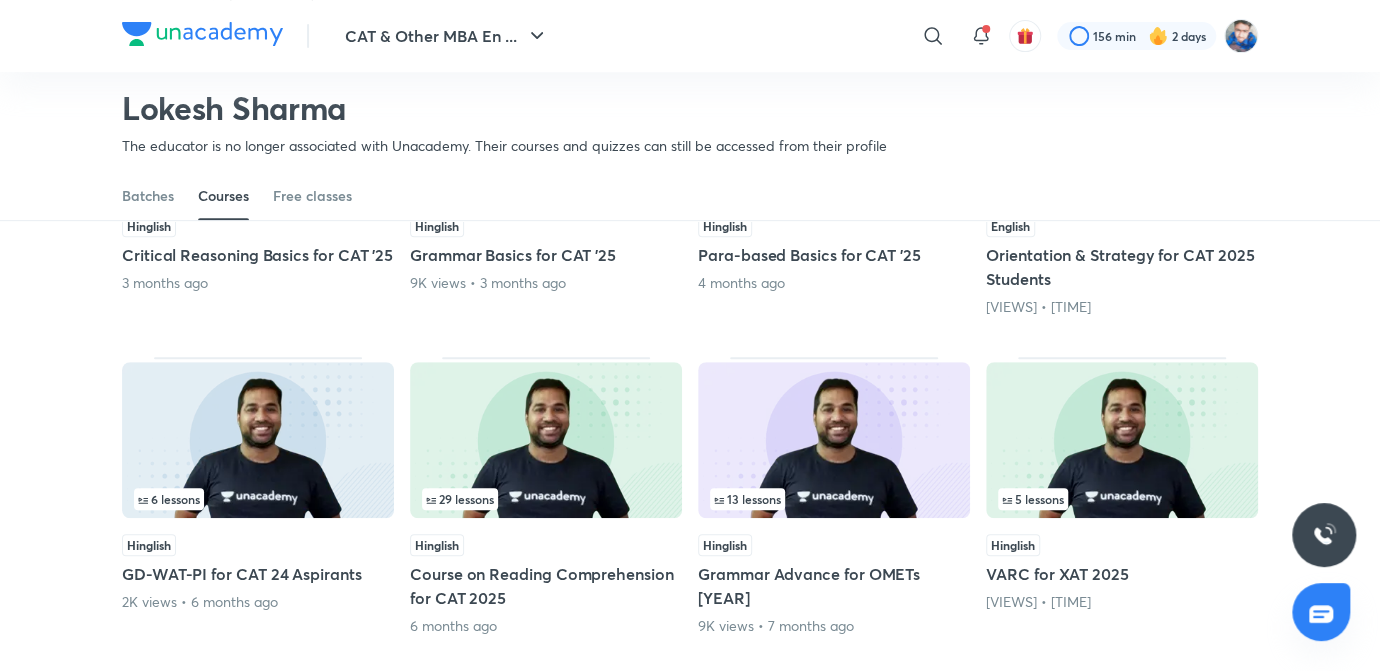 click on "Orientation & Strategy for CAT 2025 Students" at bounding box center [1122, 267] 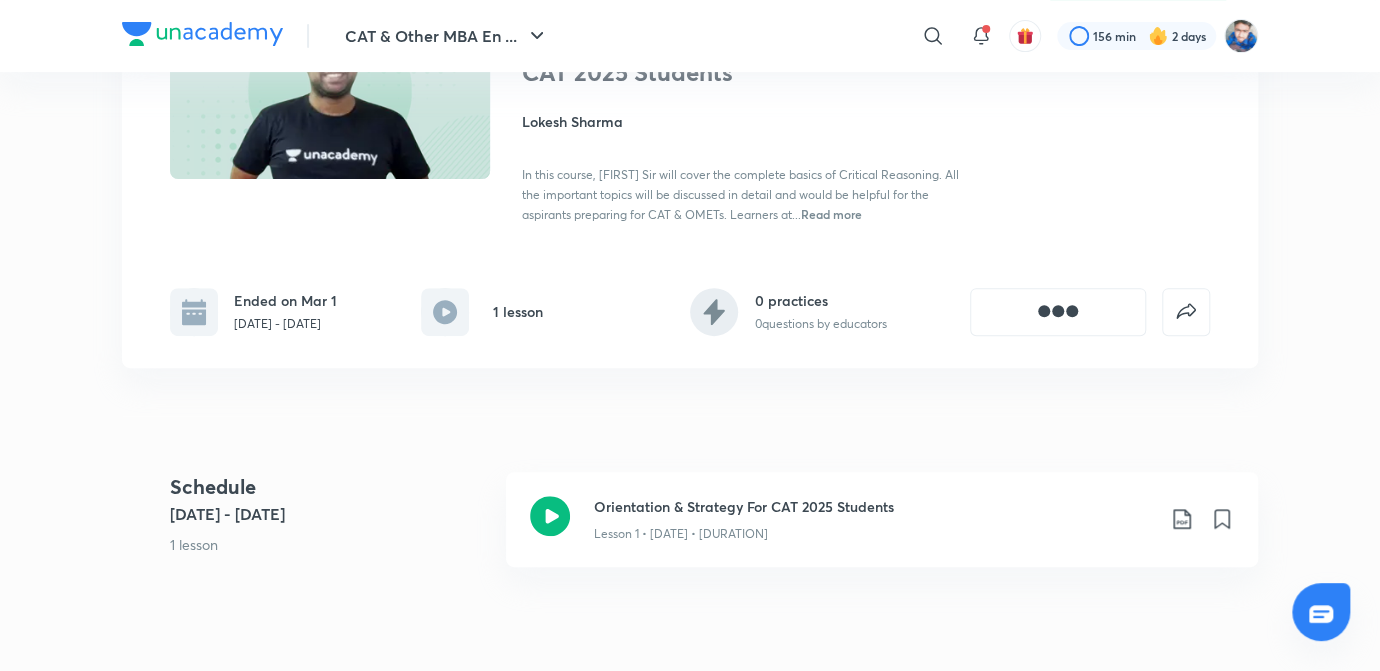 scroll, scrollTop: 0, scrollLeft: 0, axis: both 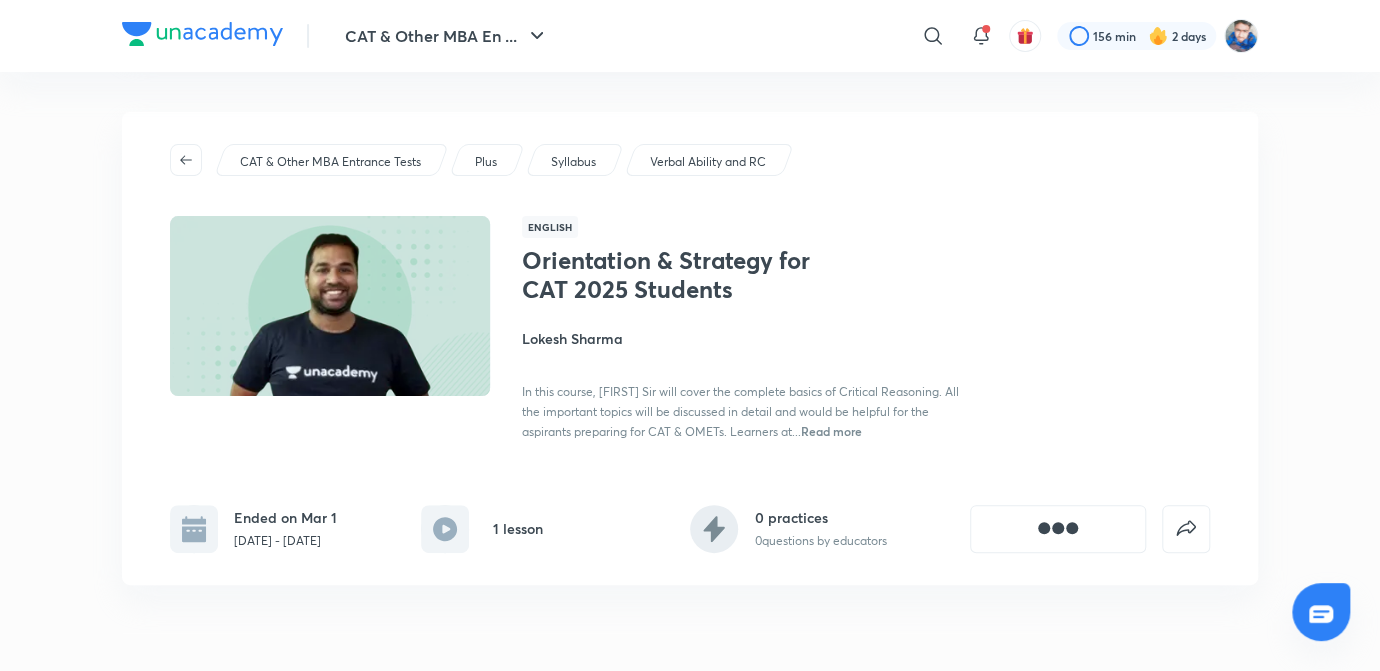 click on "Orientation & Strategy for CAT 2025 Students Lokesh Sharma In this course, Lokesh Sir will cover the complete basics of Critical Reasoning. All the important topics will be discussed in detail and would be helpful for the aspirants preparing for CAT & OMETs. Learners at...  Read more" at bounding box center (866, 343) 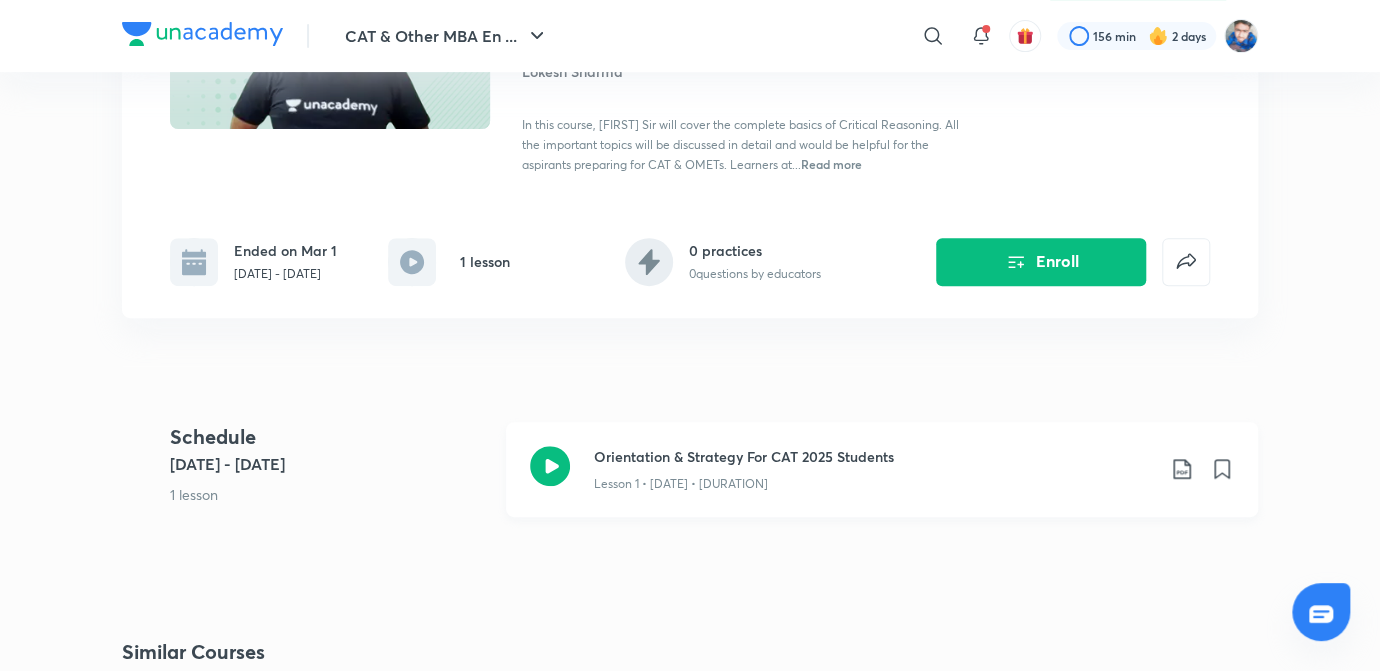 scroll, scrollTop: 272, scrollLeft: 0, axis: vertical 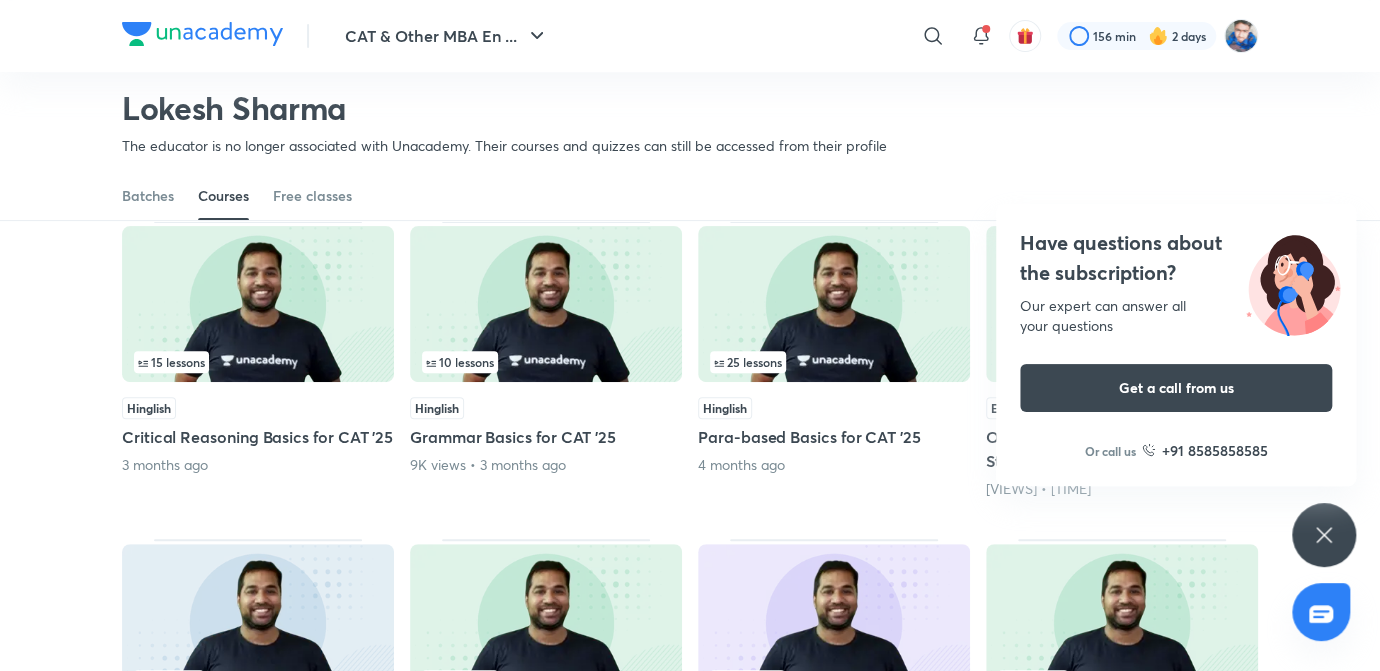 click at bounding box center (834, 304) 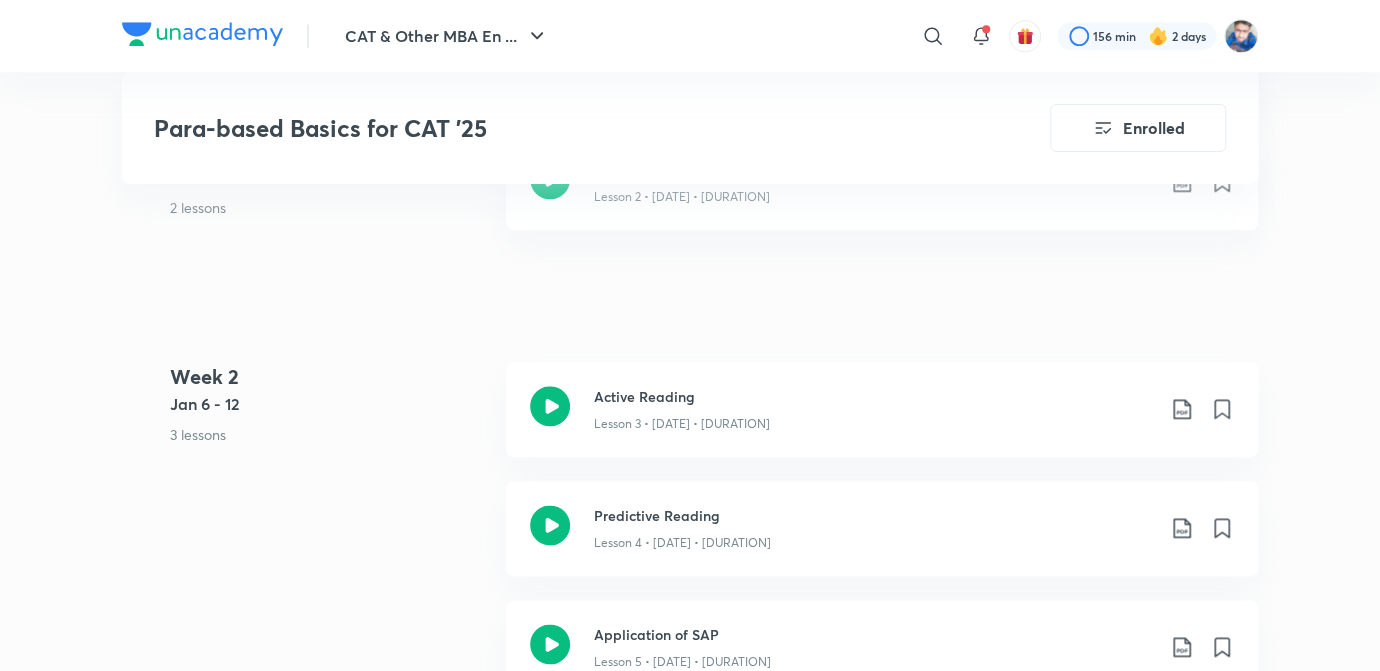 scroll, scrollTop: 1363, scrollLeft: 0, axis: vertical 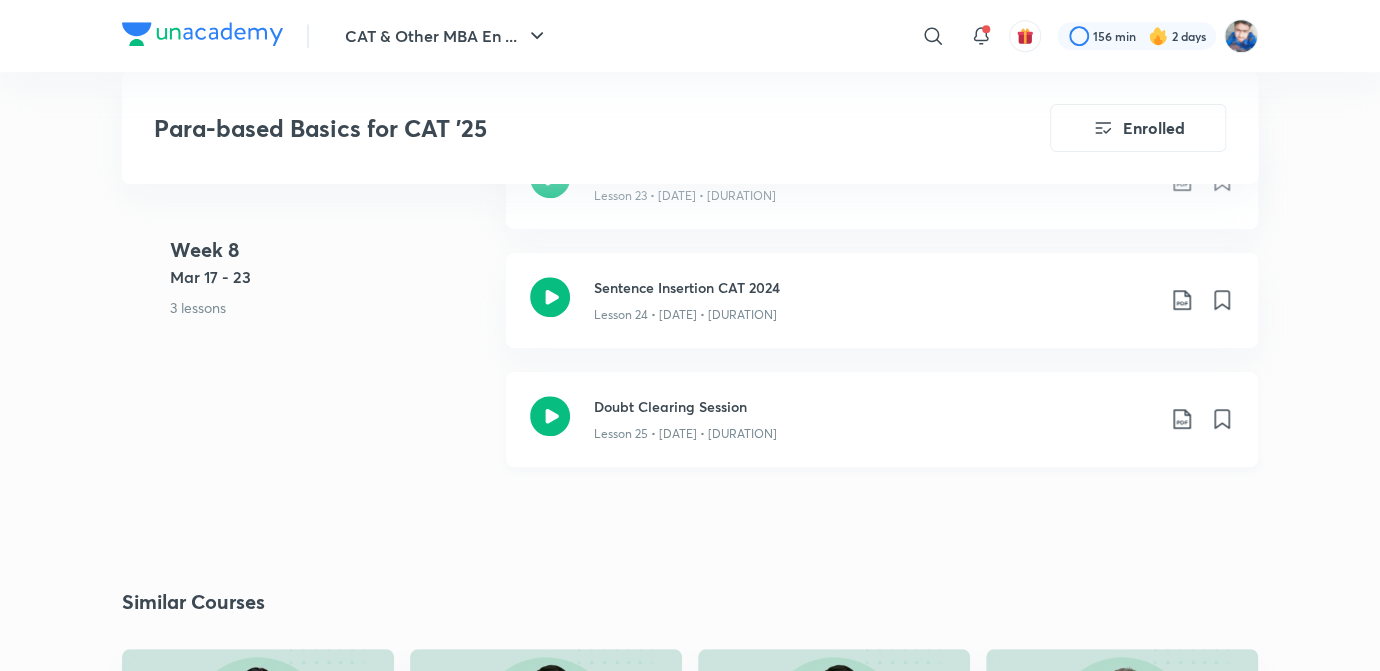 click 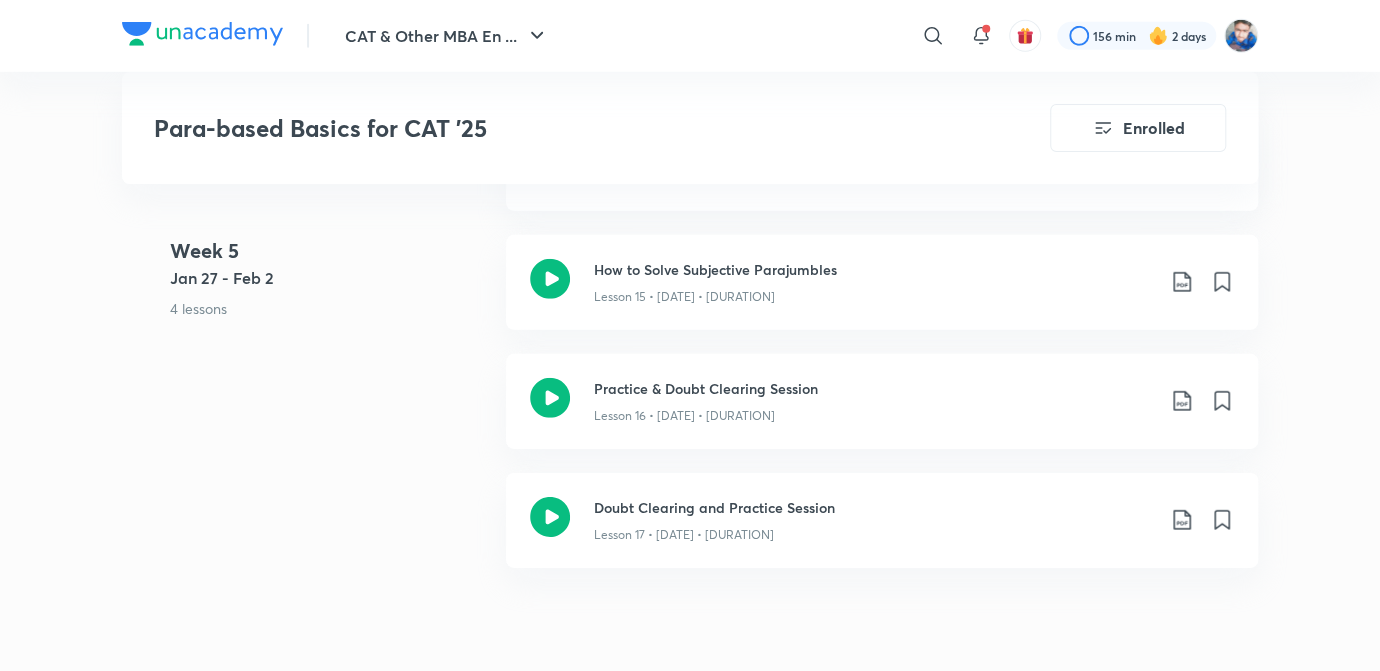 scroll, scrollTop: 3636, scrollLeft: 0, axis: vertical 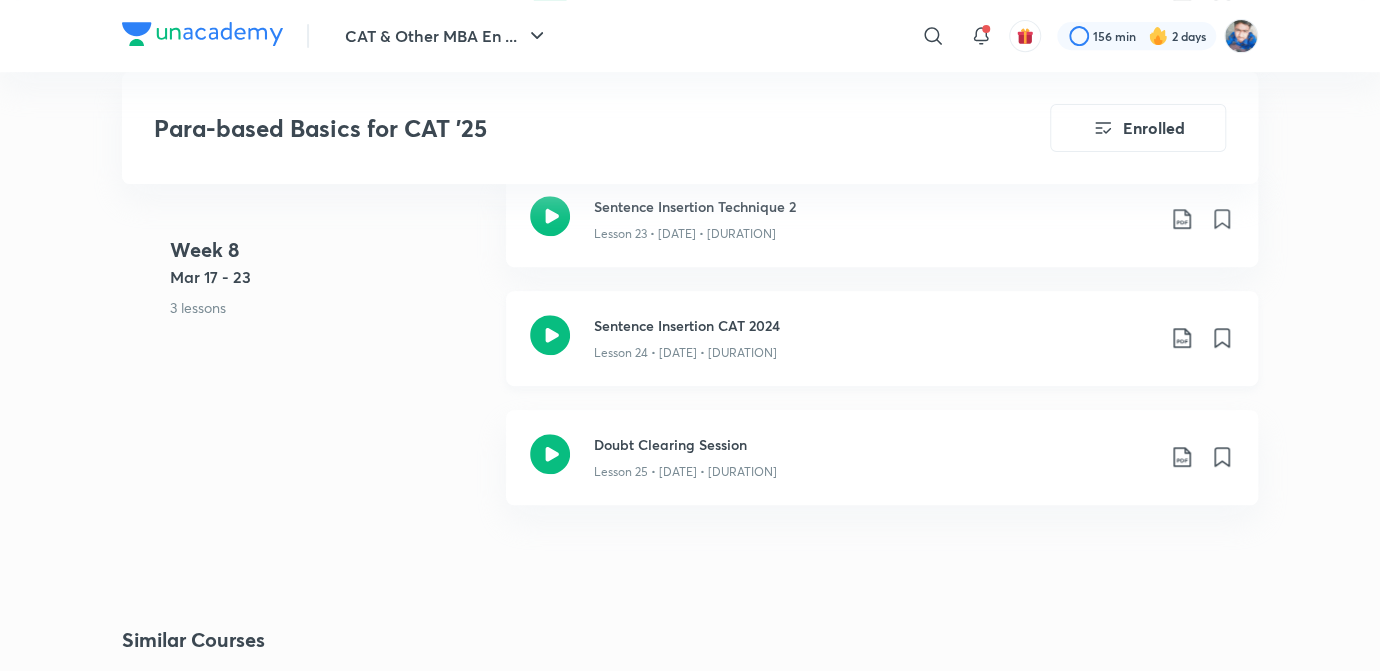 click 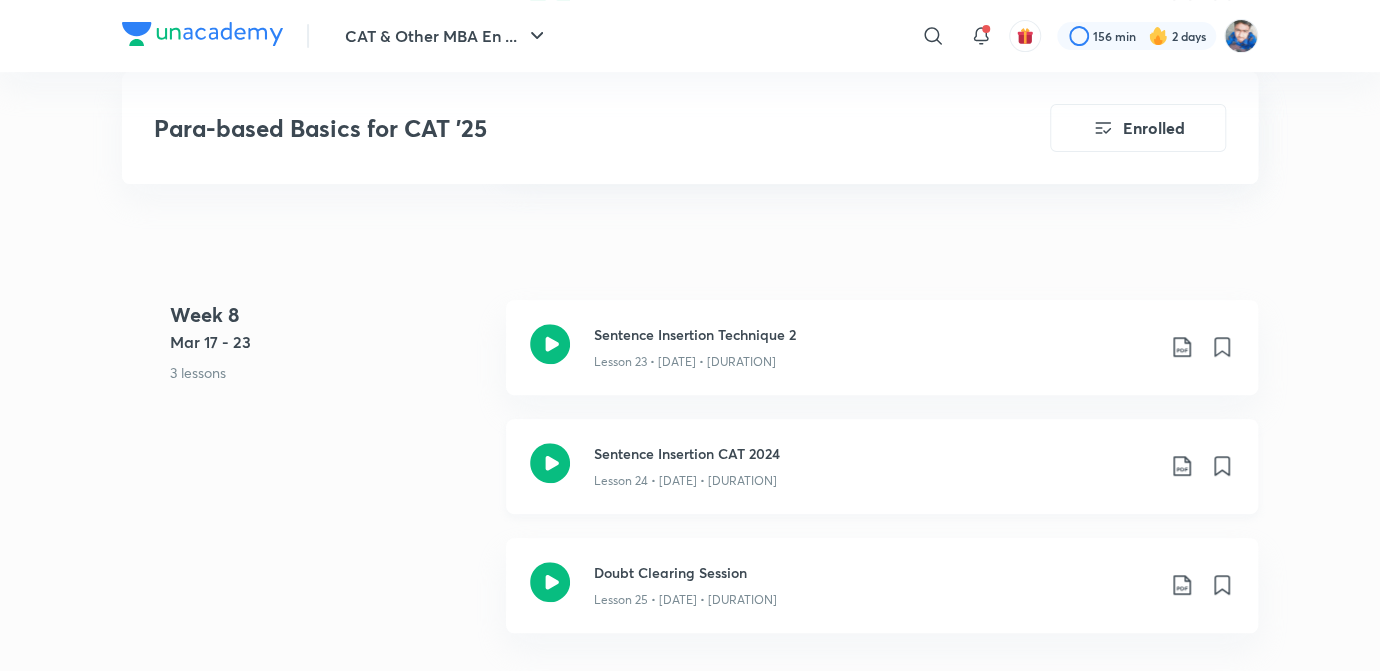 scroll, scrollTop: 4636, scrollLeft: 0, axis: vertical 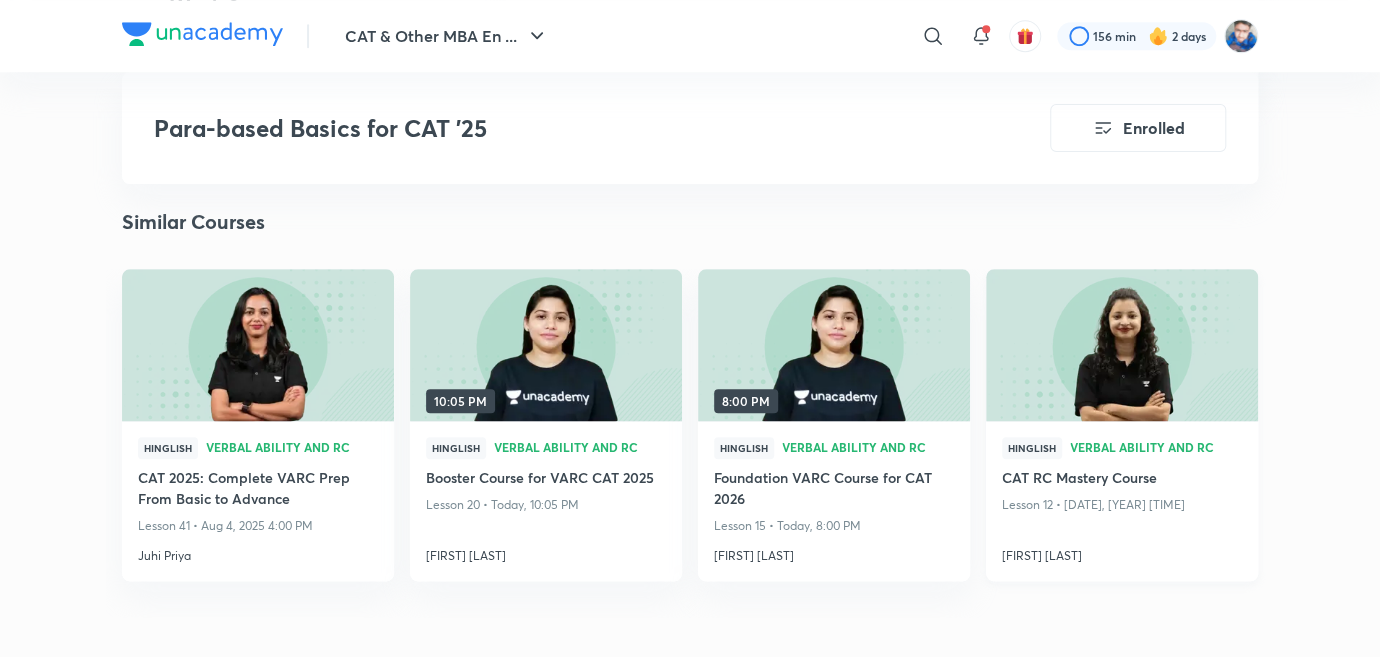 click on "CAT RC Mastery Course" at bounding box center (1122, 479) 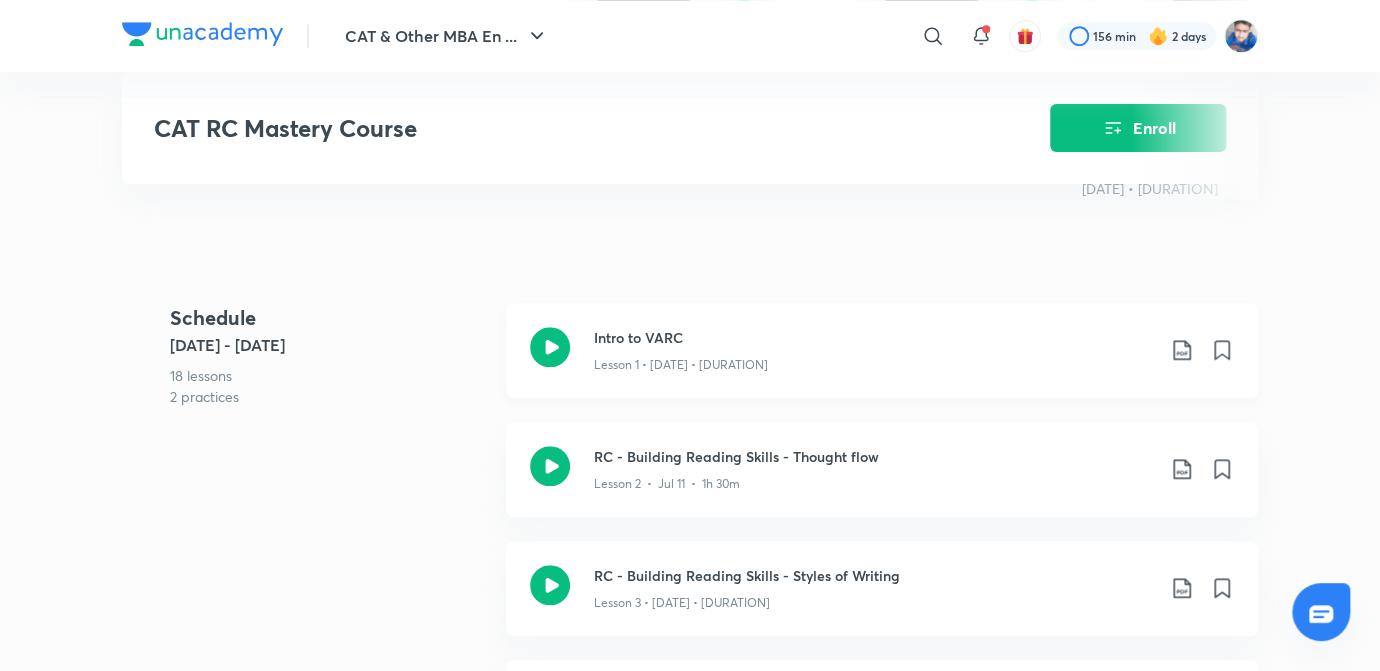scroll, scrollTop: 727, scrollLeft: 0, axis: vertical 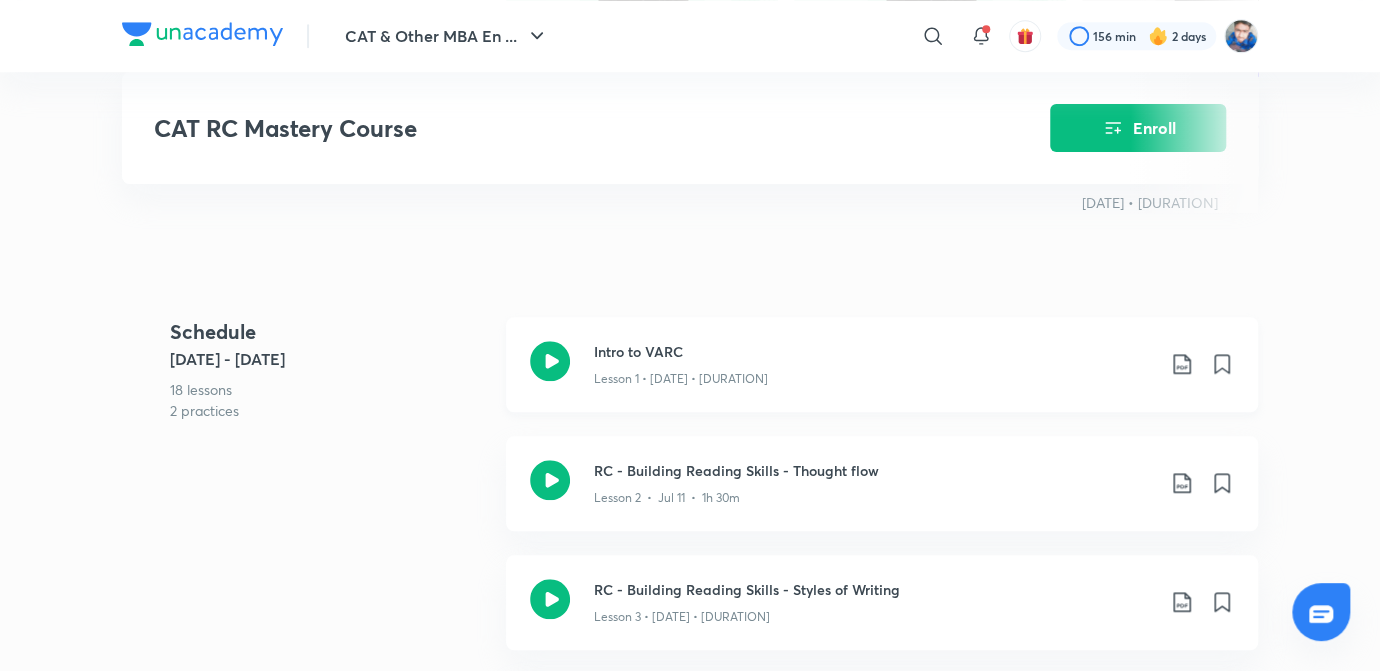 click 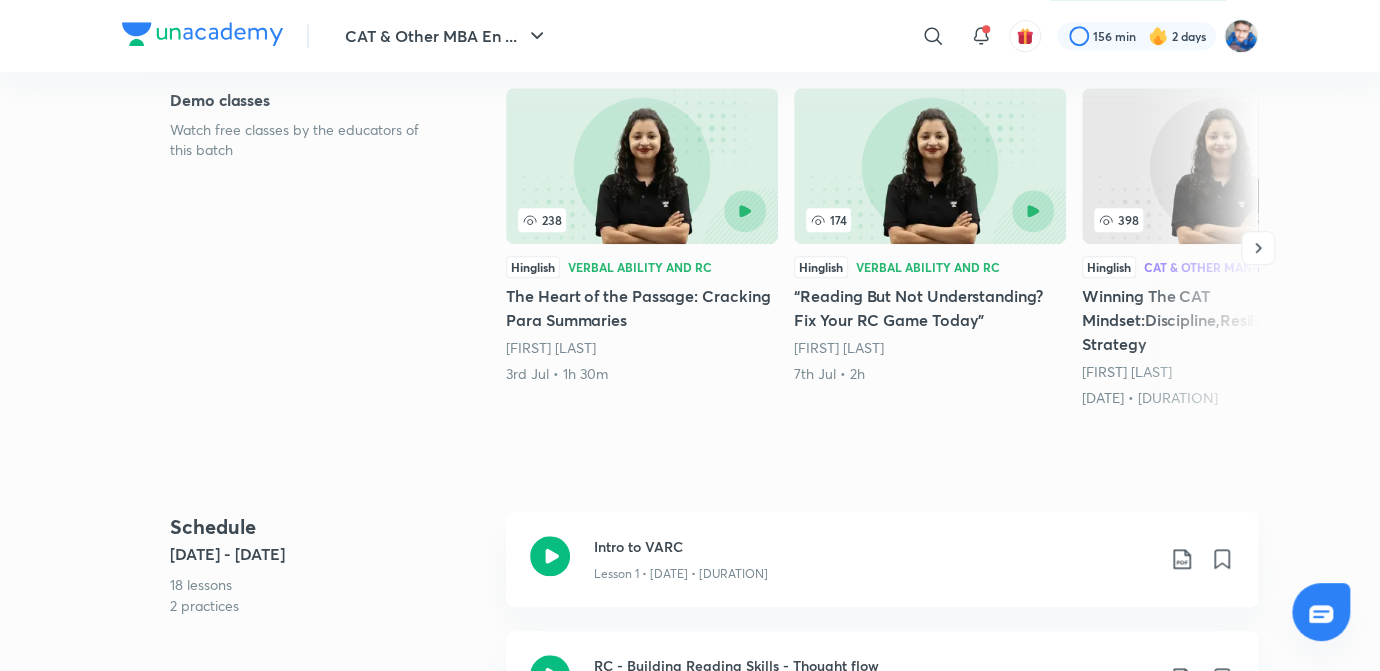 scroll, scrollTop: 545, scrollLeft: 0, axis: vertical 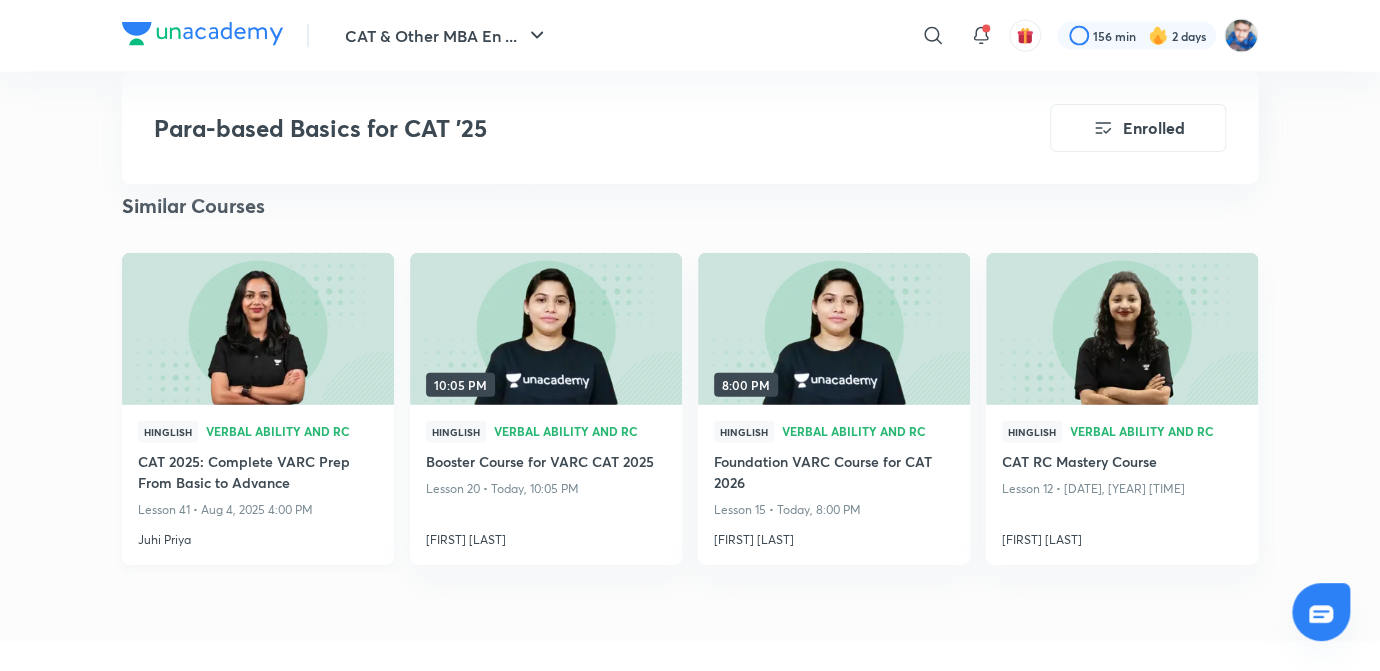 click at bounding box center [257, 328] 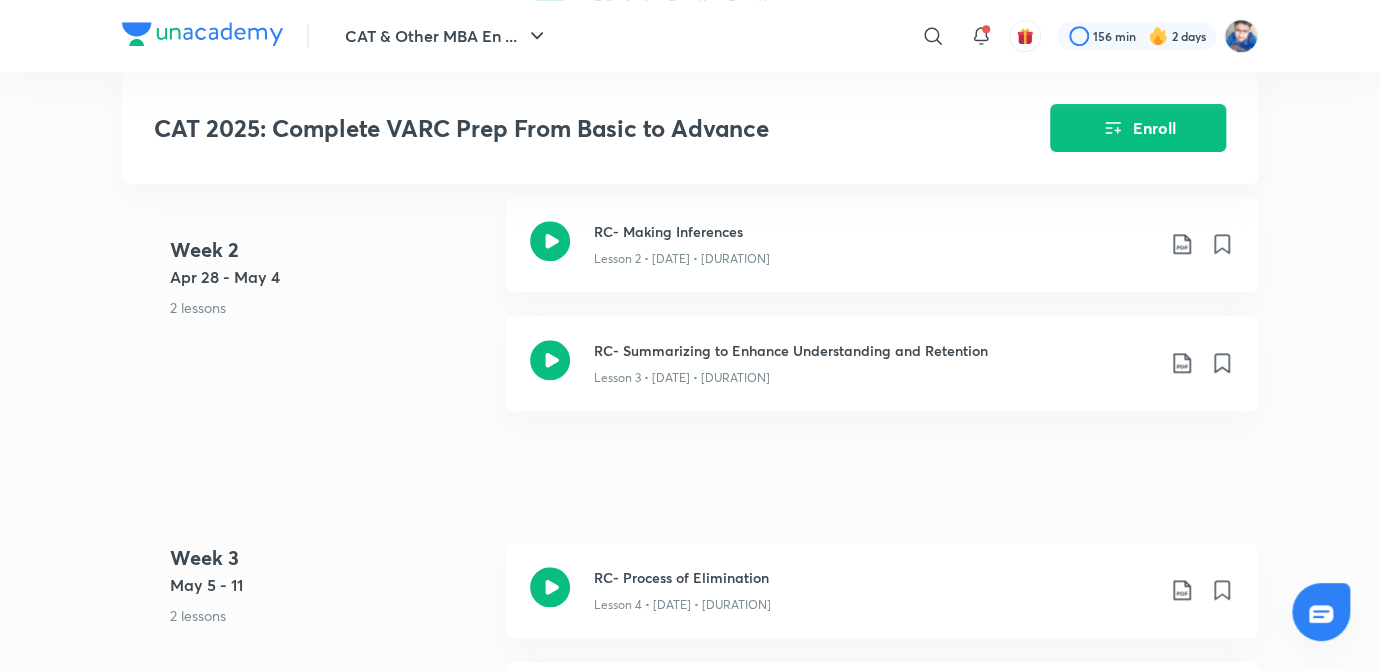 scroll, scrollTop: 727, scrollLeft: 0, axis: vertical 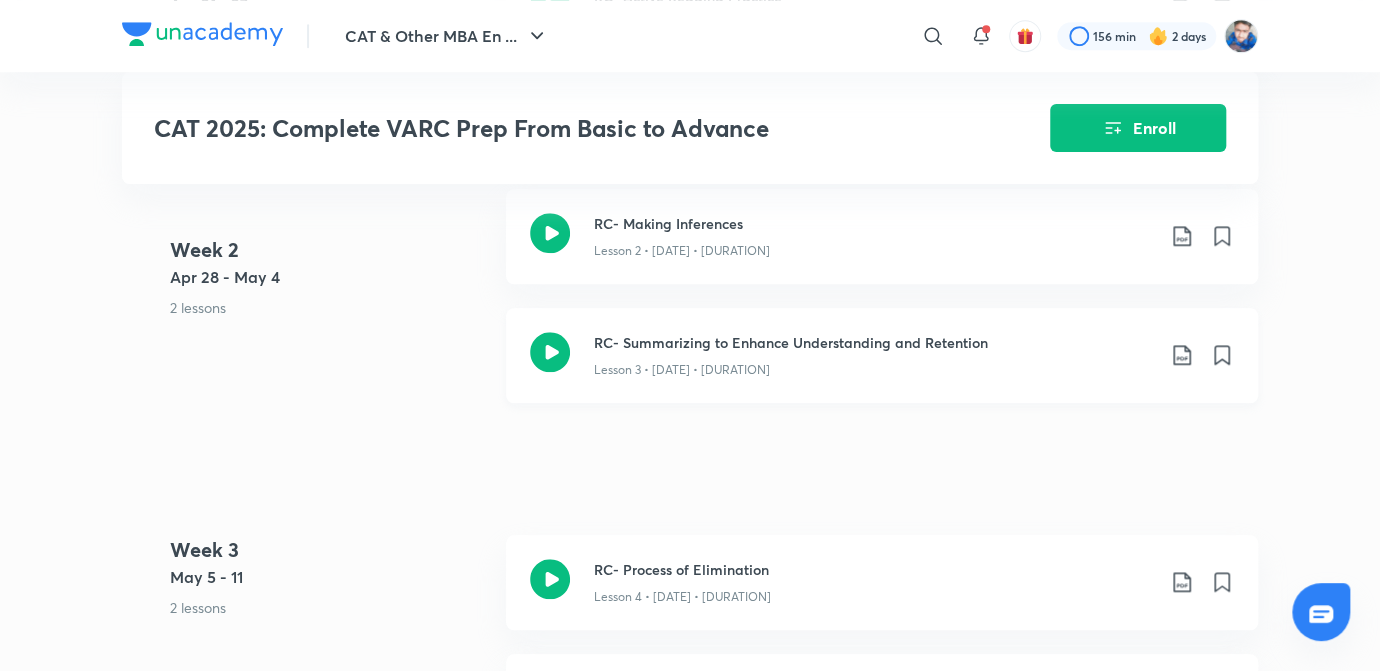 click 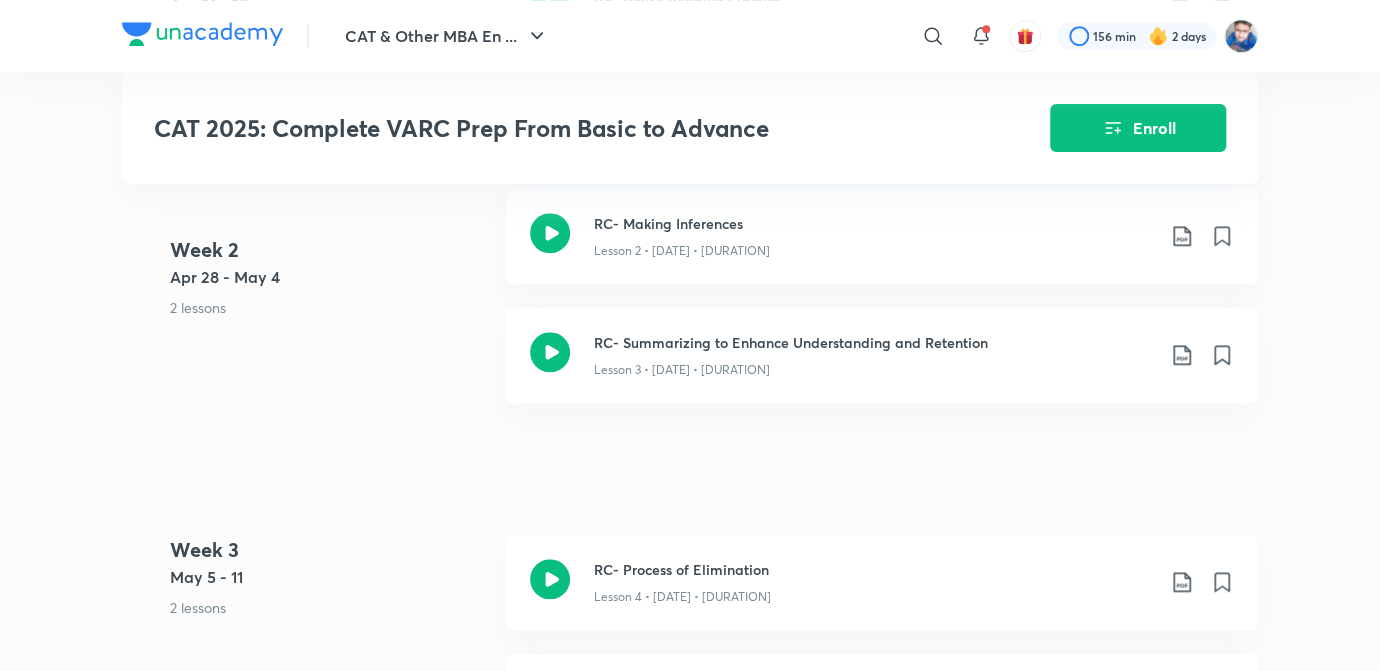 scroll, scrollTop: 0, scrollLeft: 0, axis: both 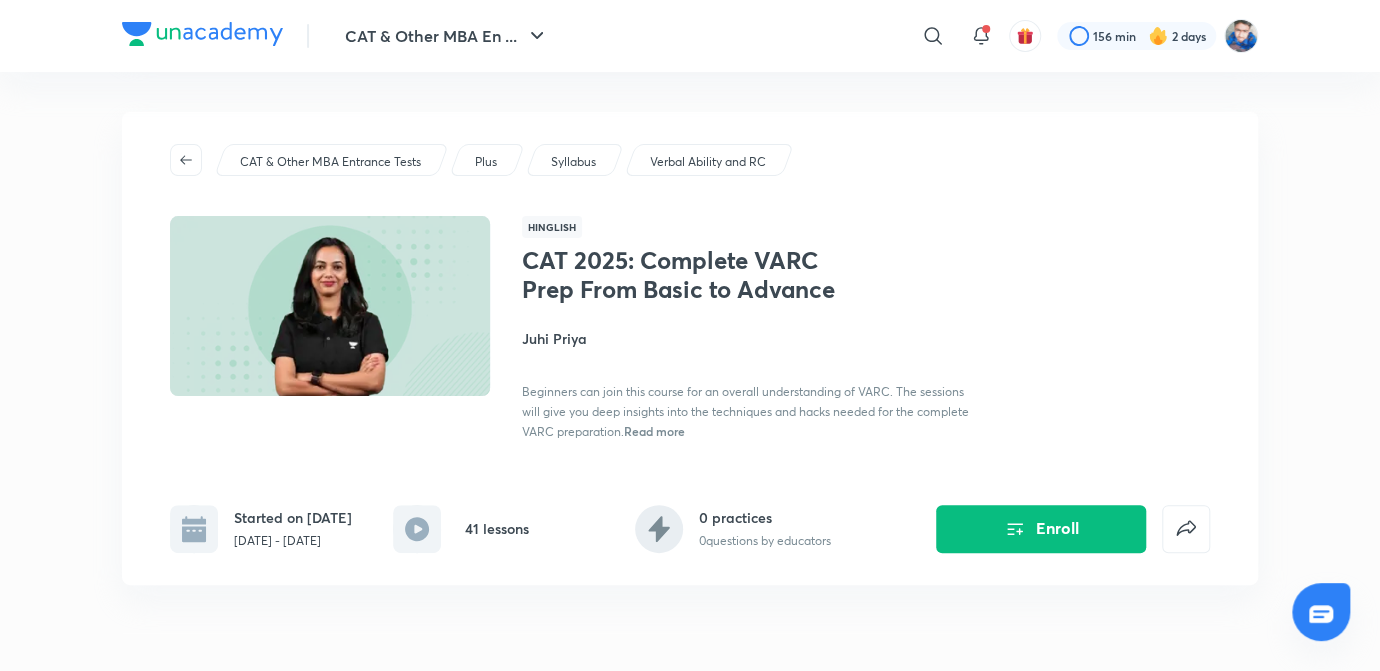 drag, startPoint x: 709, startPoint y: 448, endPoint x: 659, endPoint y: 446, distance: 50.039986 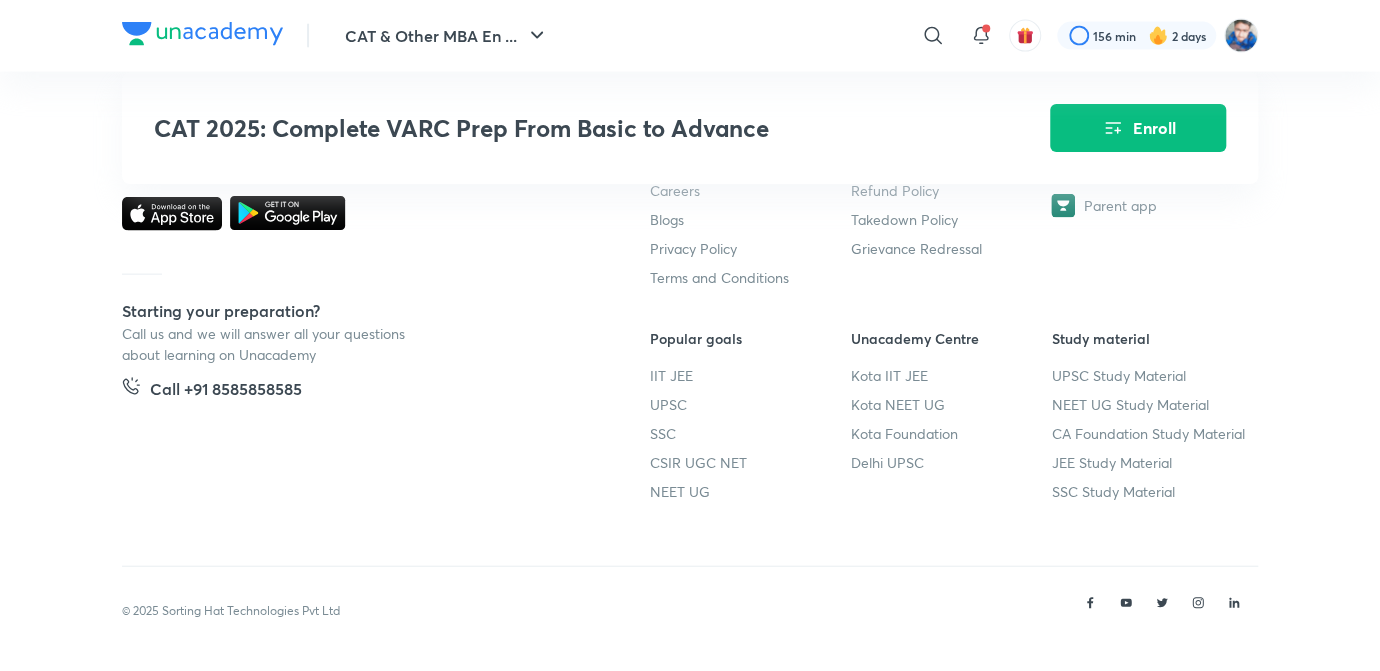 scroll, scrollTop: 0, scrollLeft: 0, axis: both 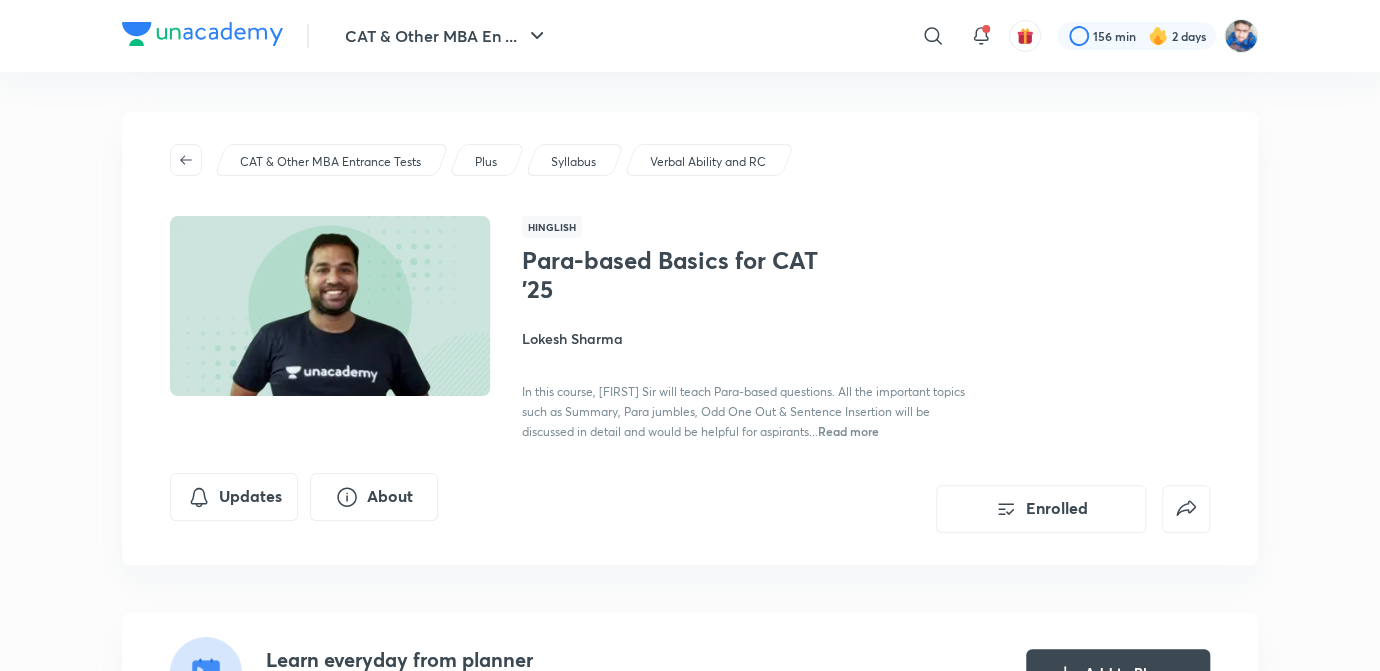 drag, startPoint x: 770, startPoint y: 428, endPoint x: 745, endPoint y: 414, distance: 28.653097 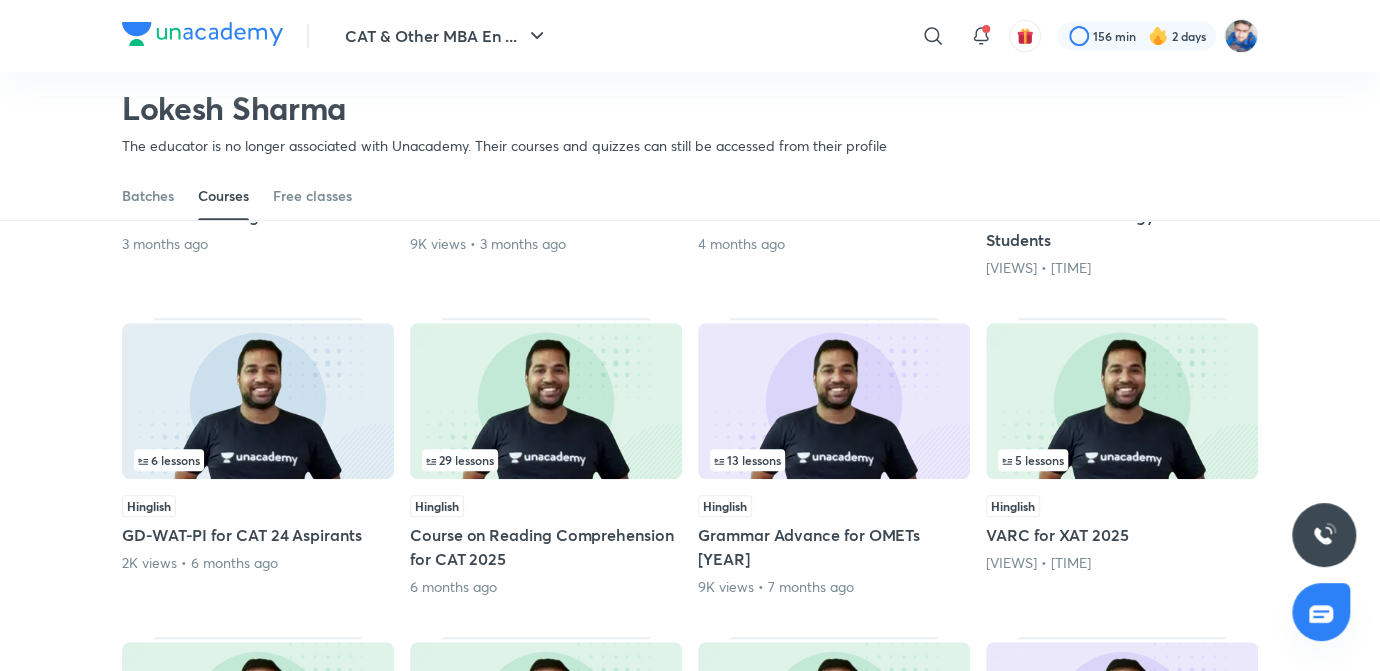 scroll, scrollTop: 178, scrollLeft: 0, axis: vertical 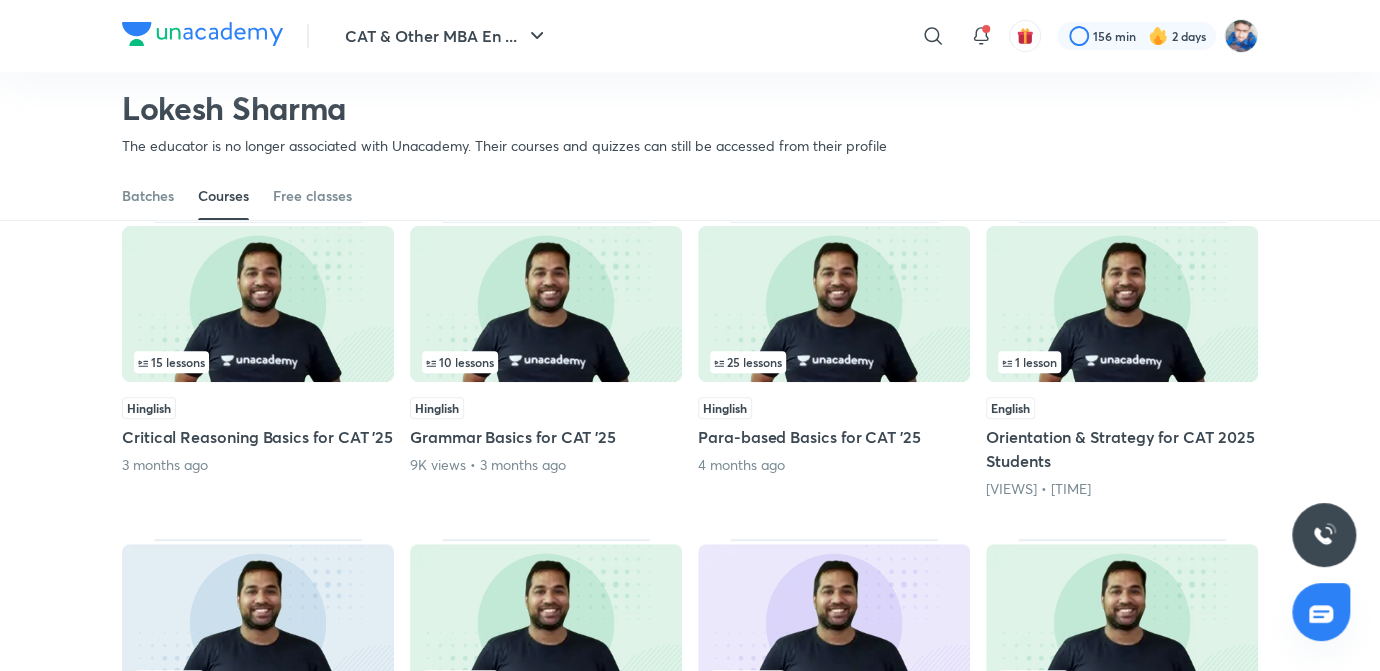 click on "Grammar Basics for CAT '25" at bounding box center (546, 437) 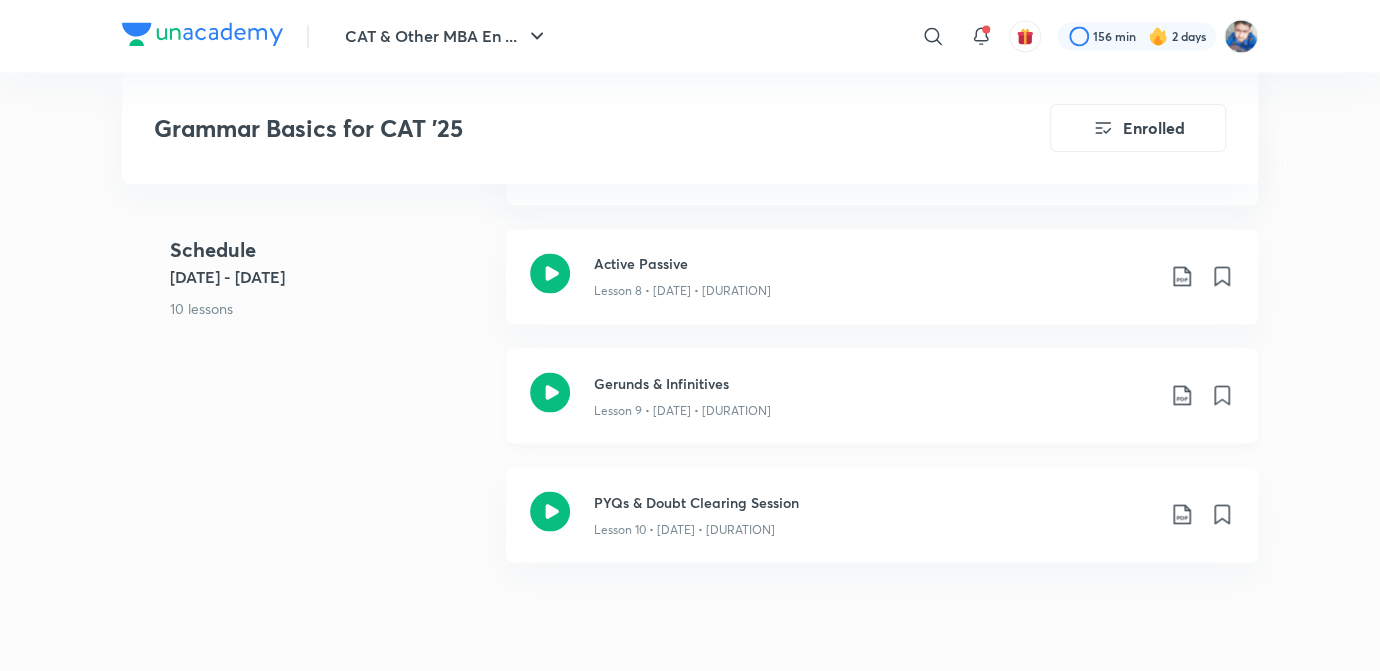 scroll, scrollTop: 1536, scrollLeft: 0, axis: vertical 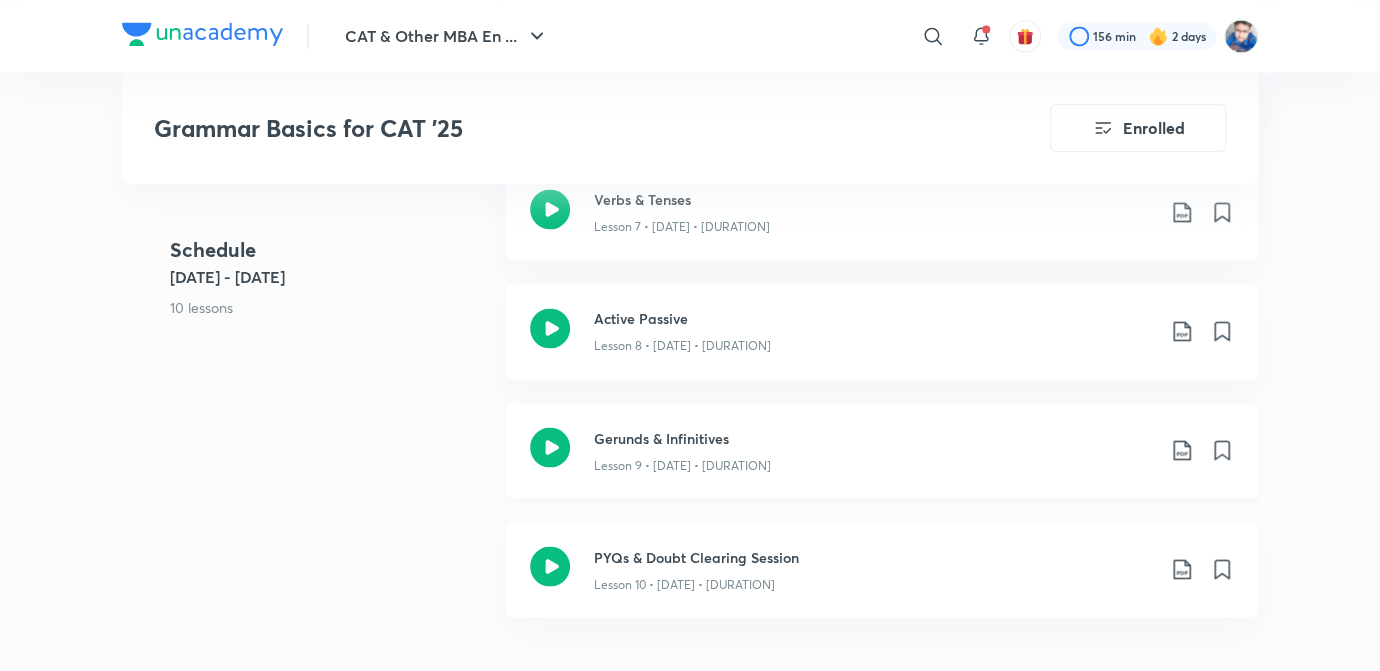 click 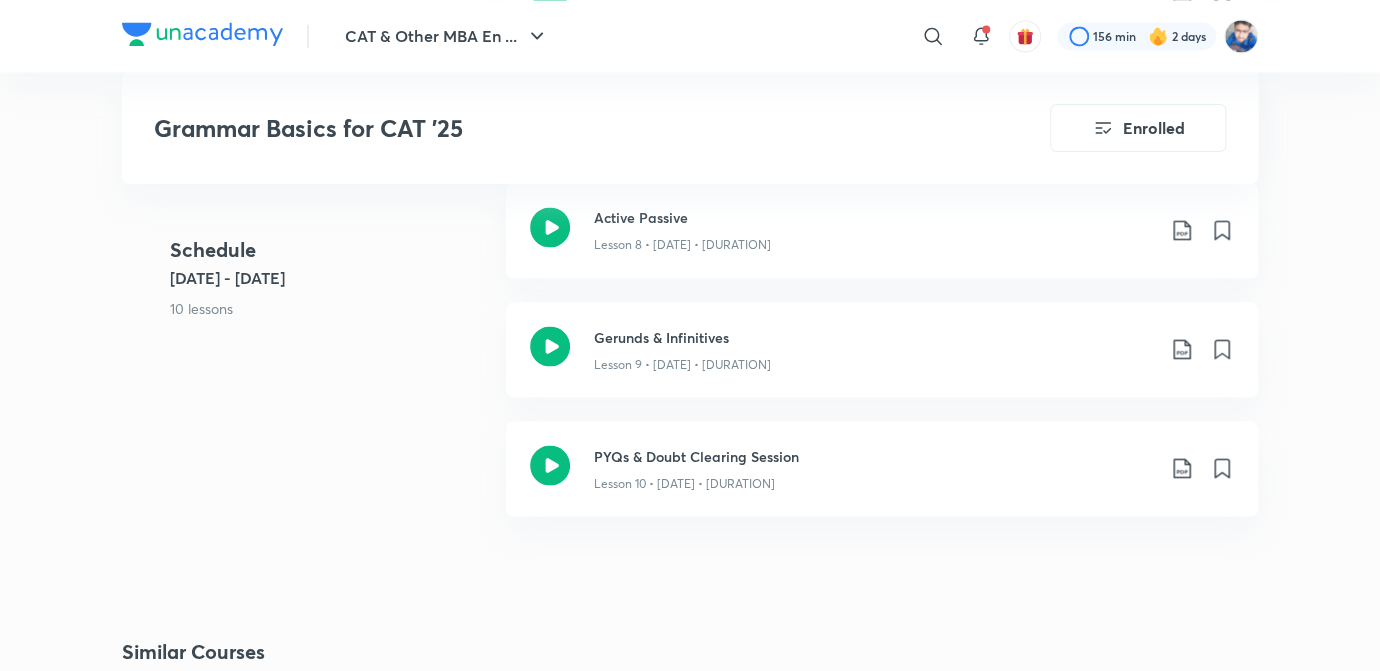 scroll, scrollTop: 1718, scrollLeft: 0, axis: vertical 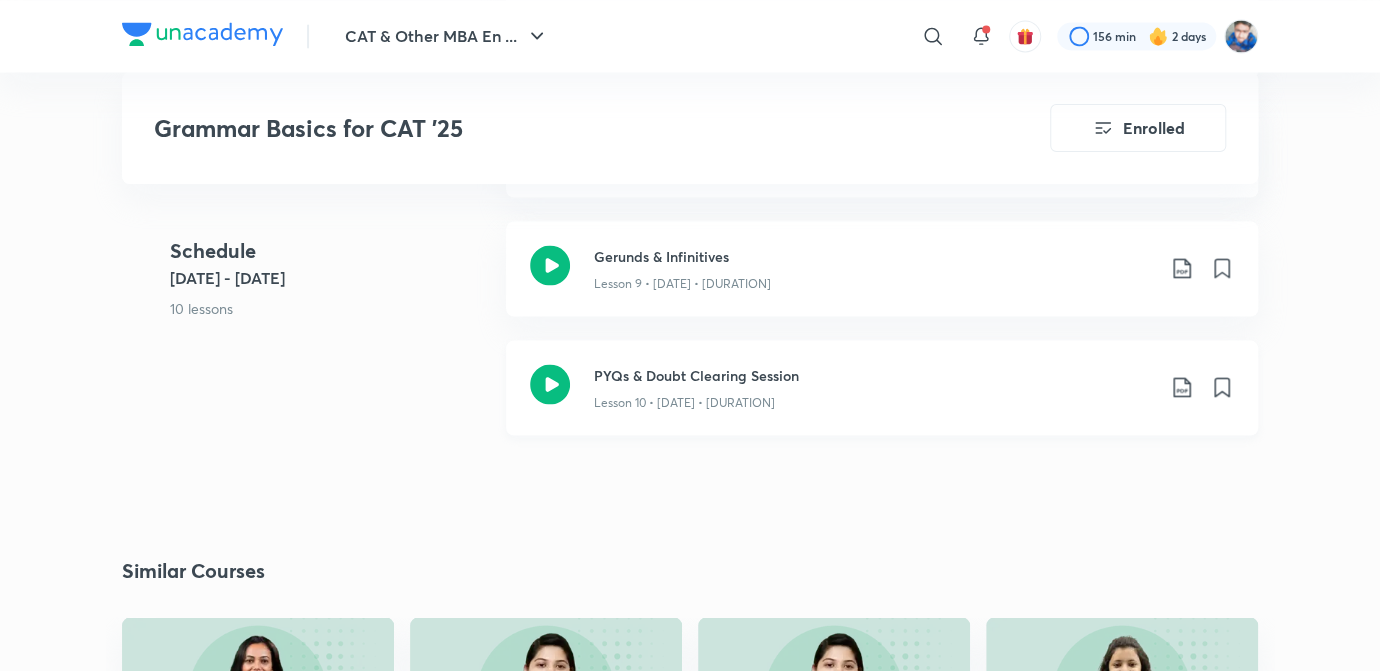 click 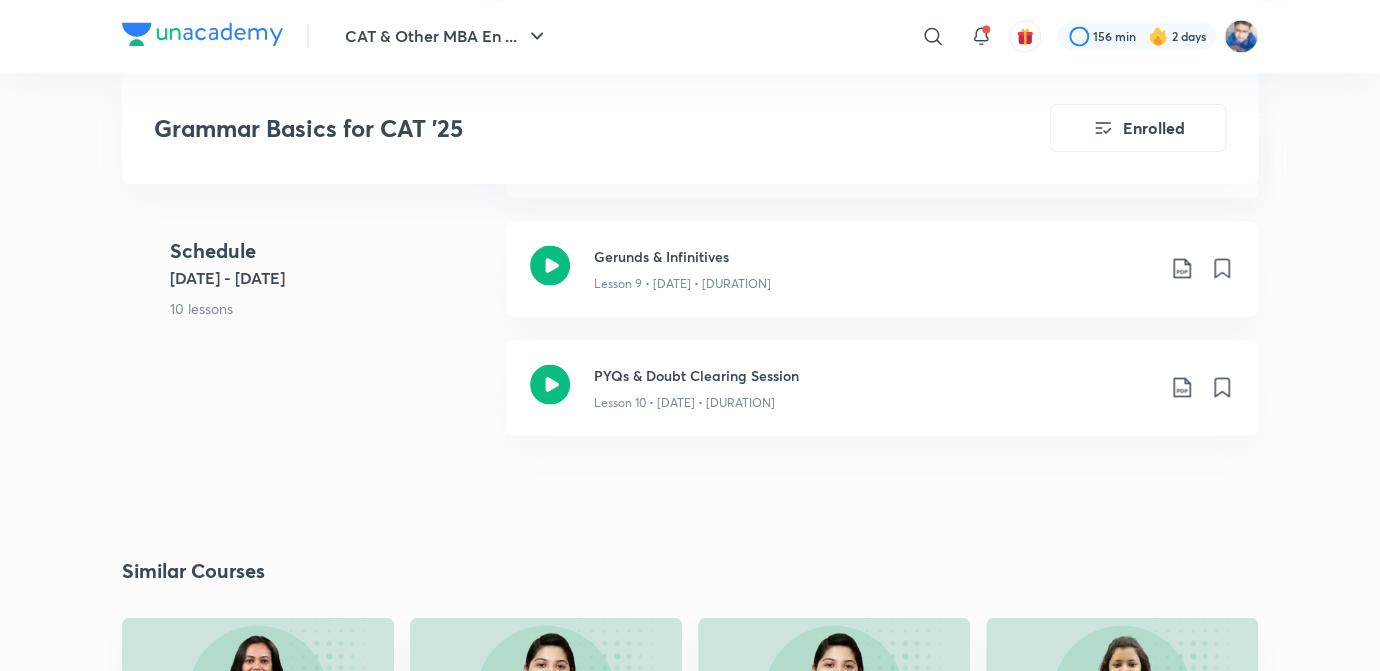 scroll, scrollTop: 0, scrollLeft: 0, axis: both 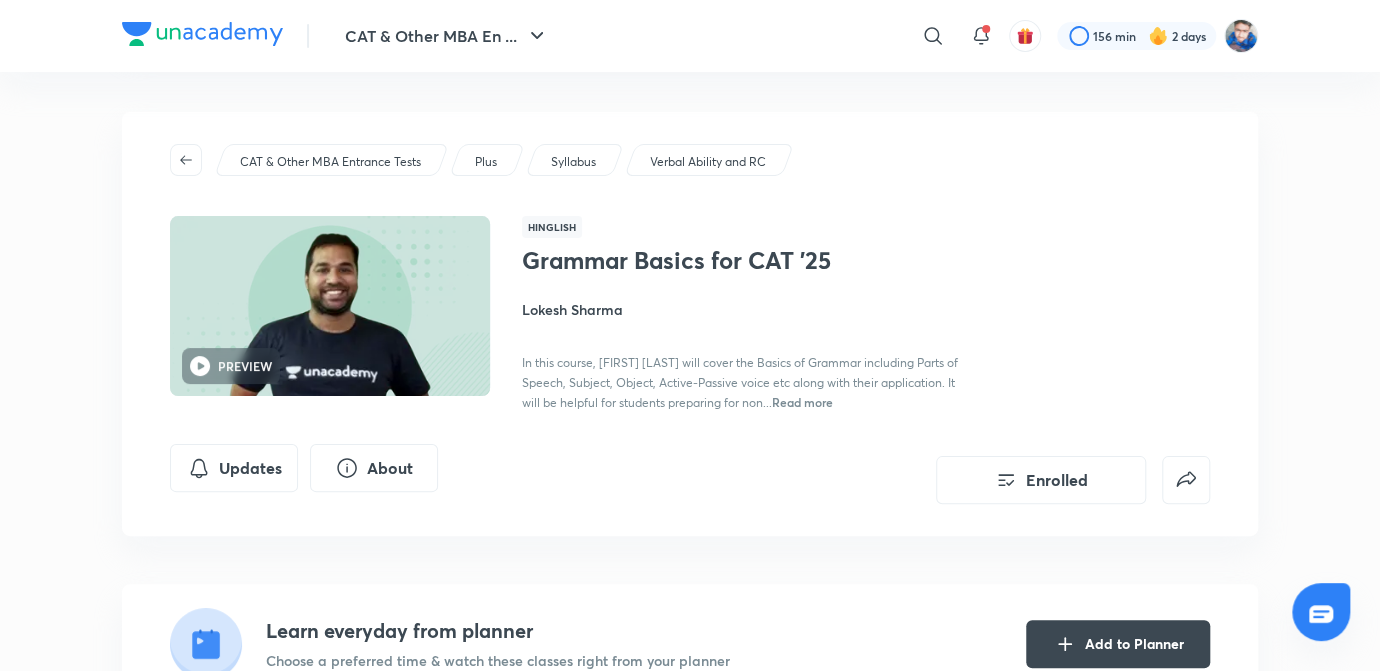 drag, startPoint x: 598, startPoint y: 513, endPoint x: 591, endPoint y: 504, distance: 11.401754 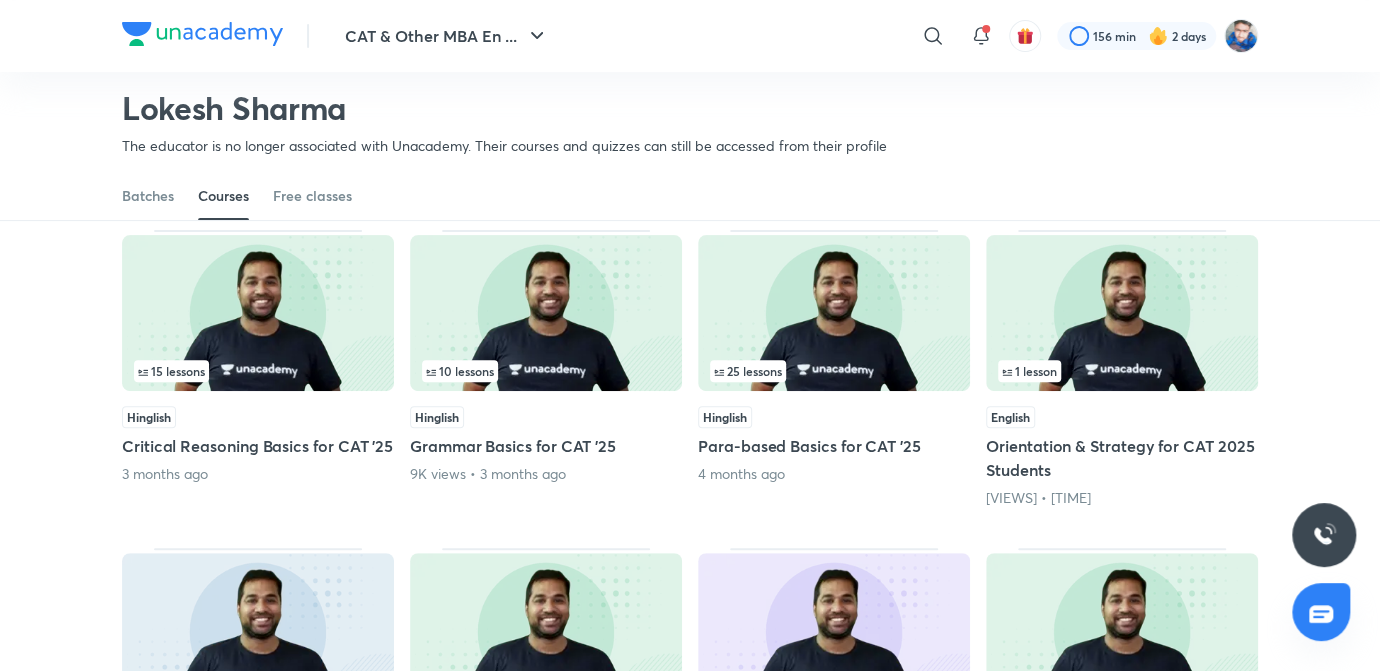 scroll, scrollTop: 178, scrollLeft: 0, axis: vertical 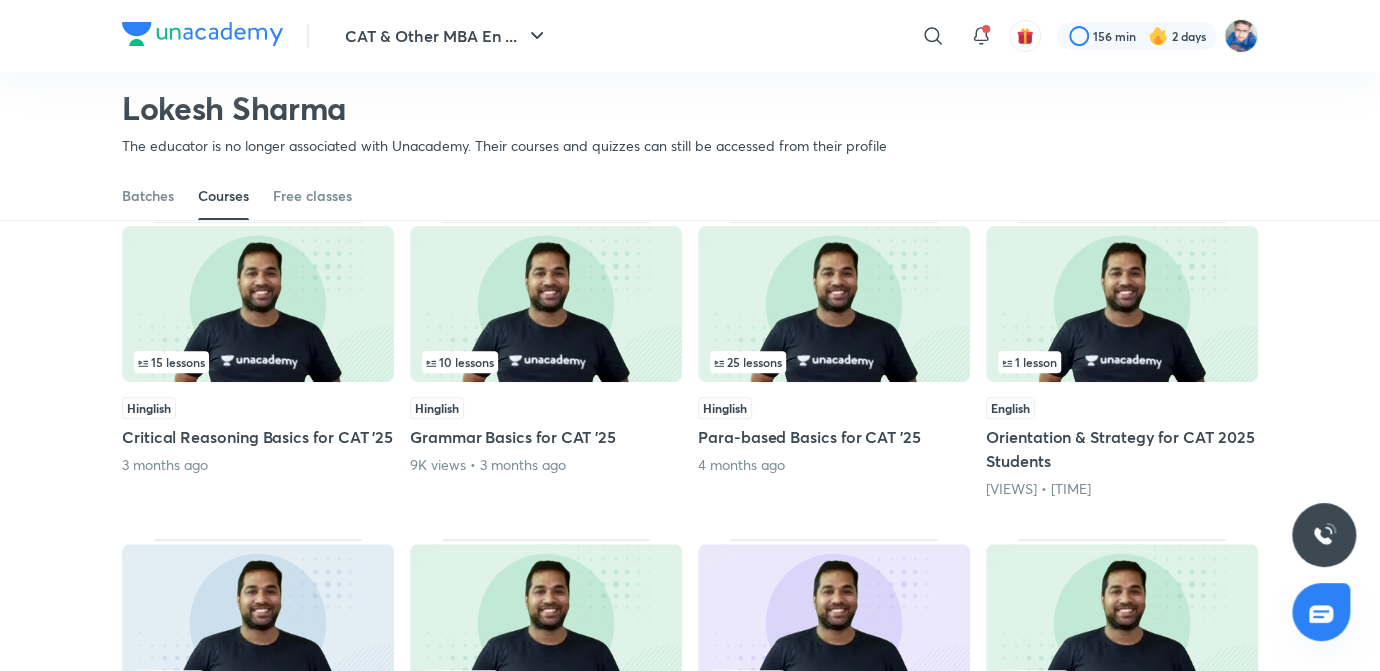 click on "15   lessons" at bounding box center (258, 362) 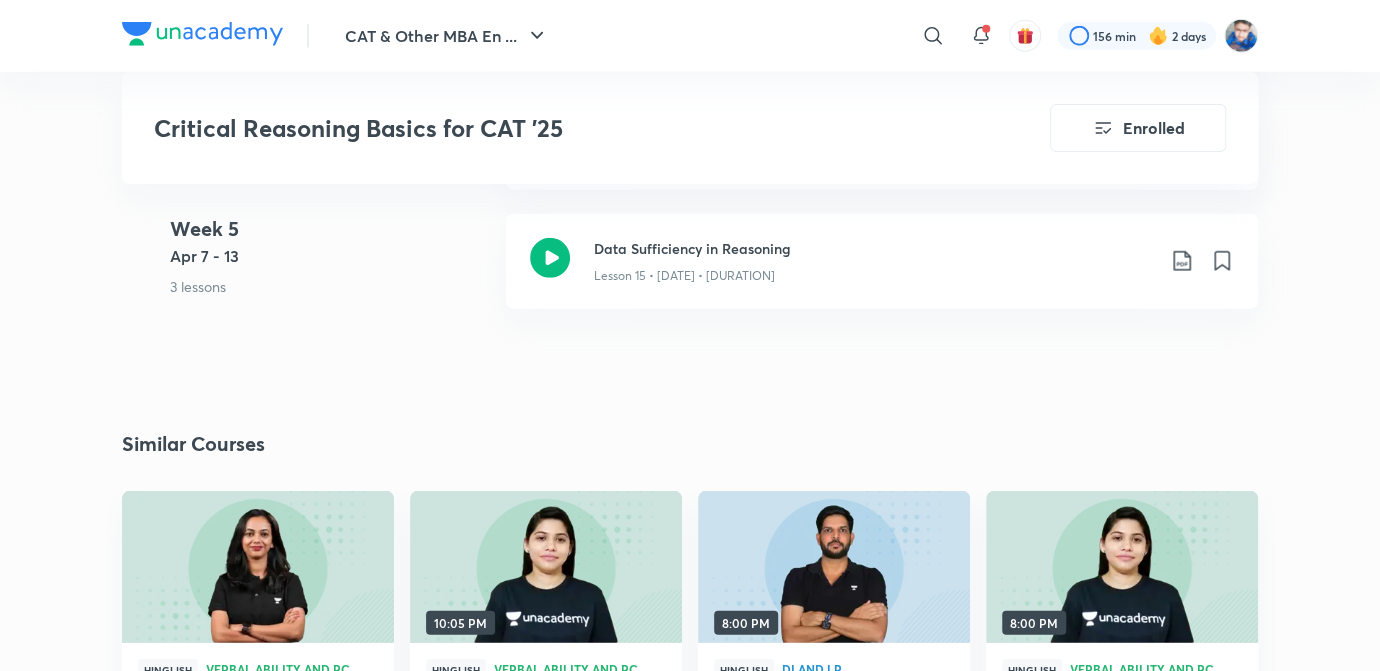 scroll, scrollTop: 2727, scrollLeft: 0, axis: vertical 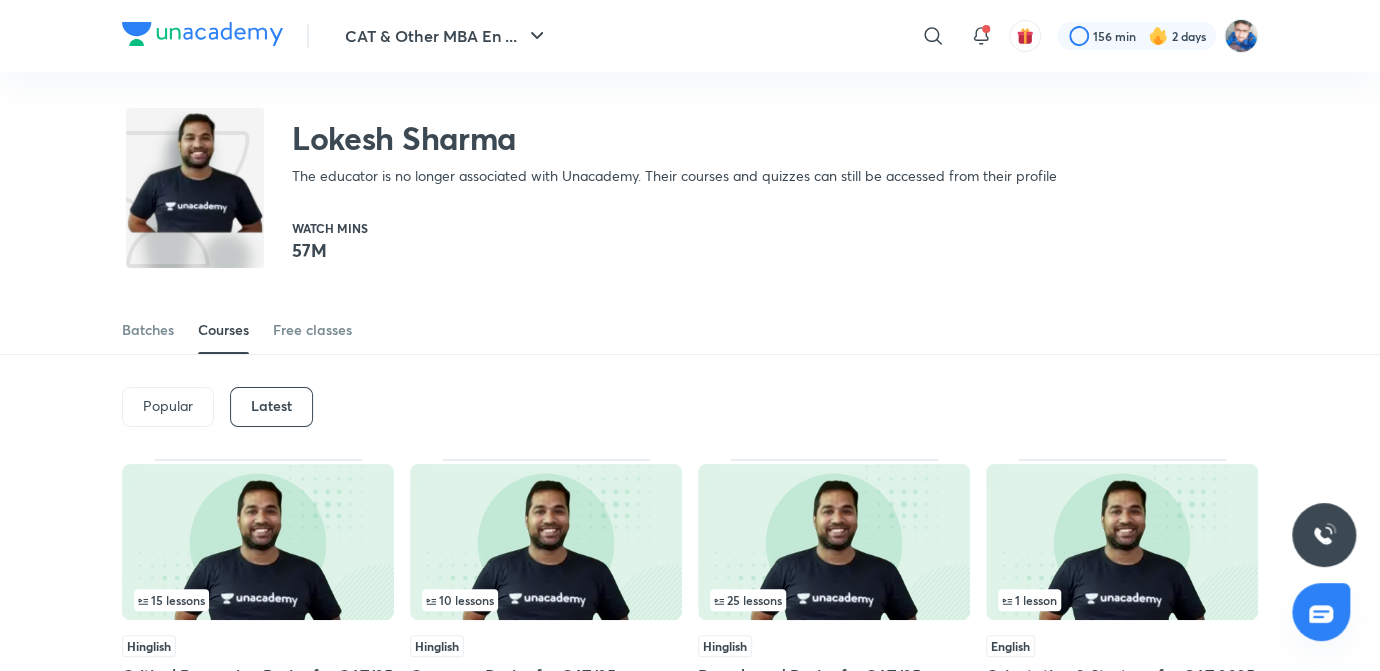 click at bounding box center [546, 542] 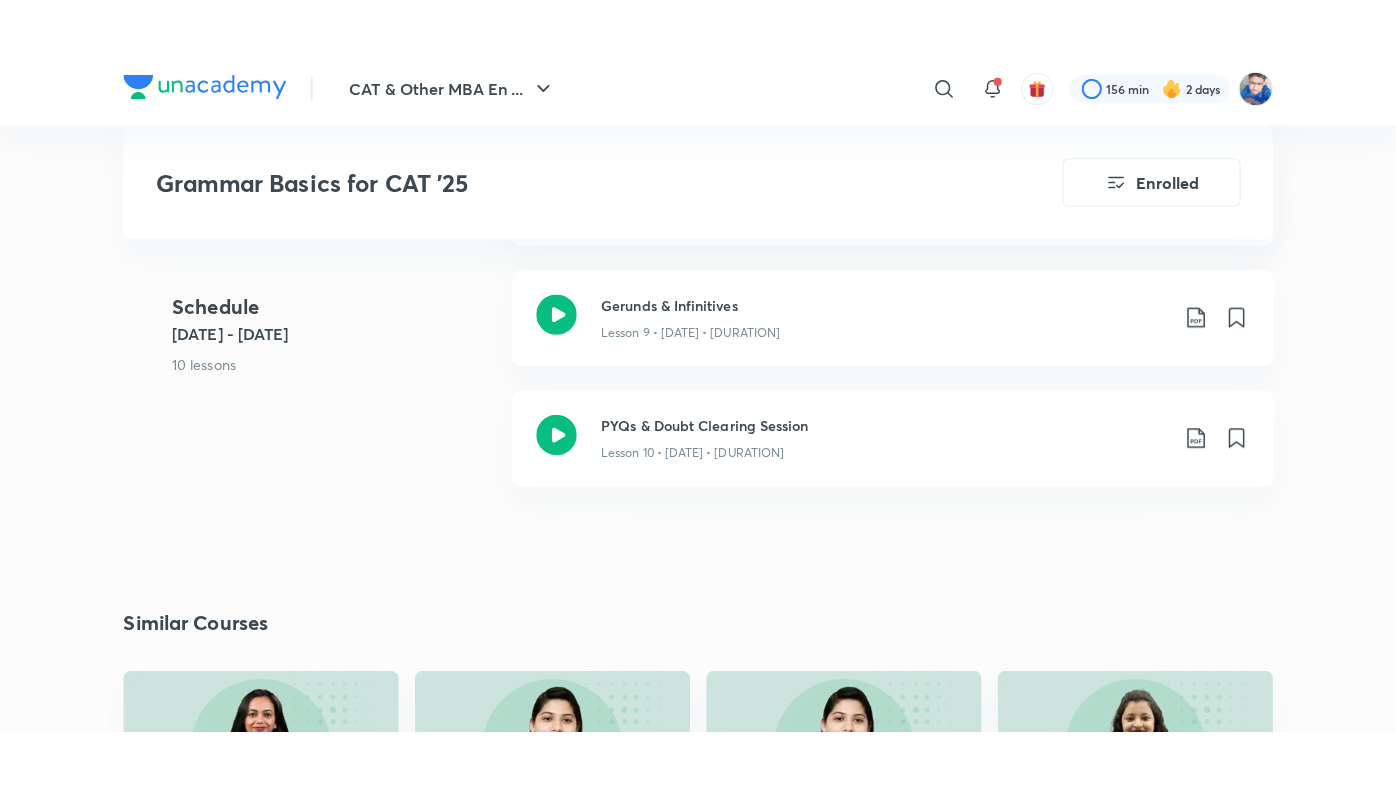 scroll, scrollTop: 1726, scrollLeft: 0, axis: vertical 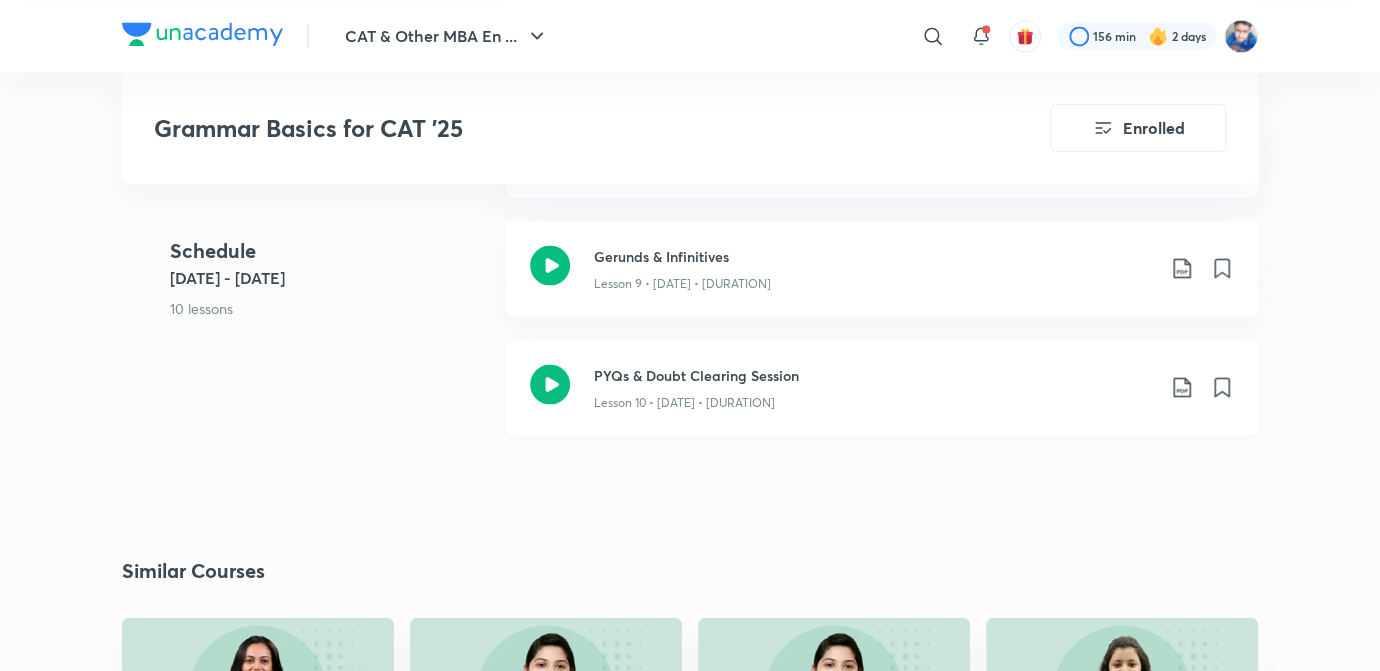 click on "PYQs & Doubt Clearing Session Lesson 10  •  Apr 10  •  1h 59m" at bounding box center (882, 387) 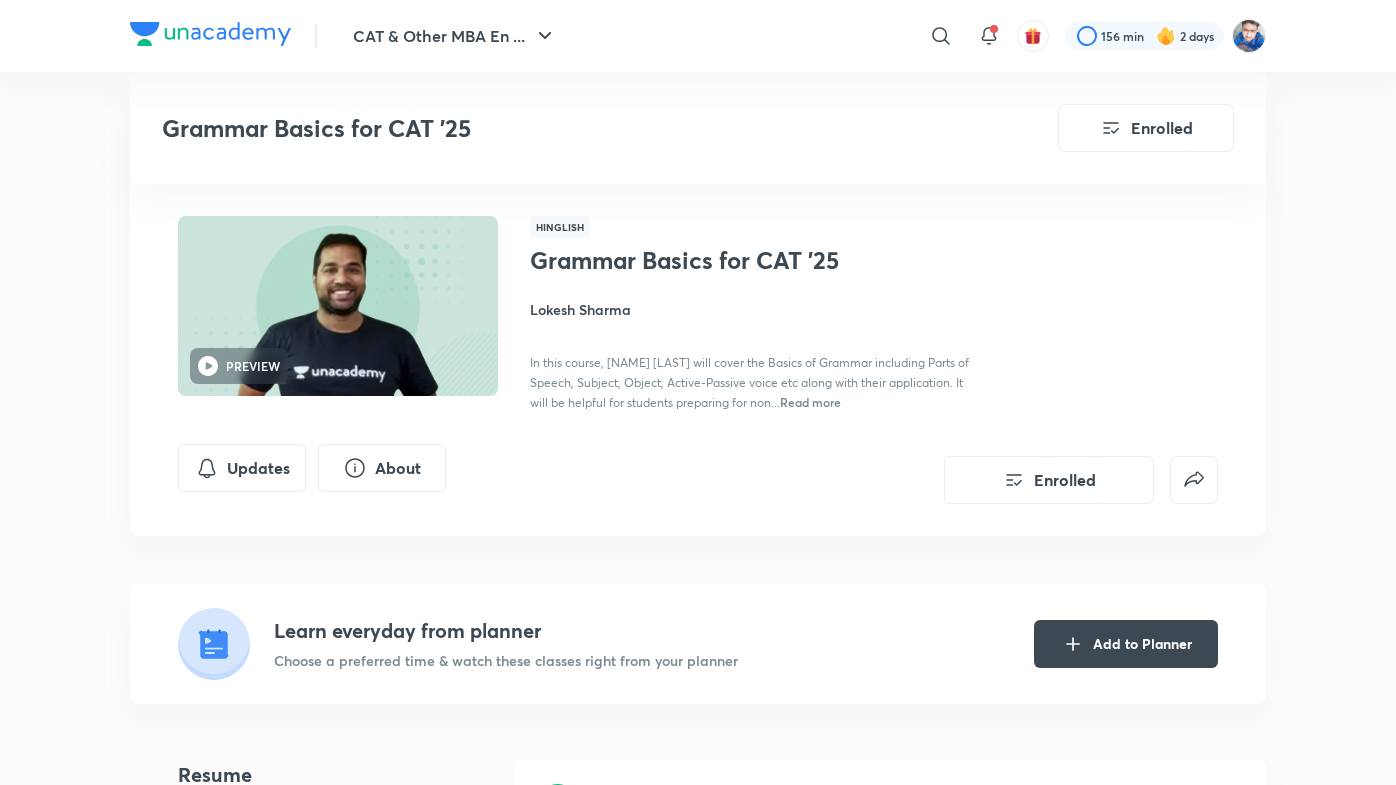 scroll, scrollTop: 1726, scrollLeft: 0, axis: vertical 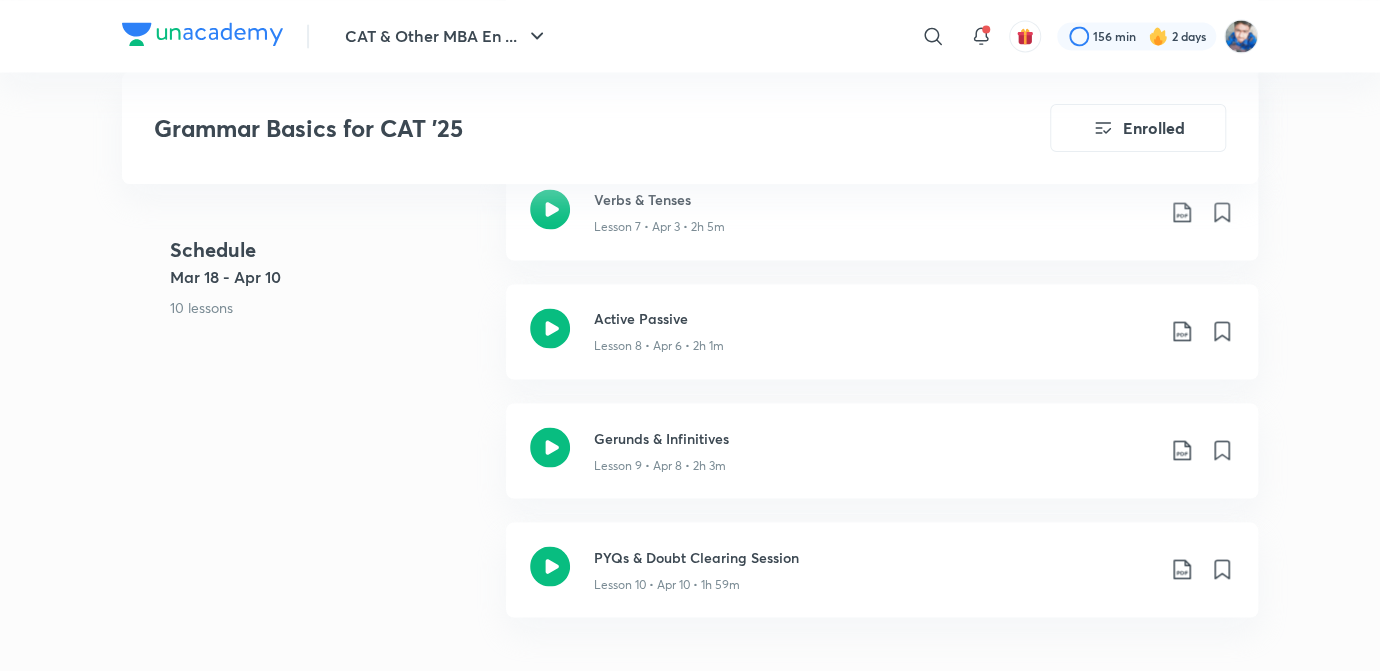 drag, startPoint x: 376, startPoint y: 161, endPoint x: 312, endPoint y: 154, distance: 64.381676 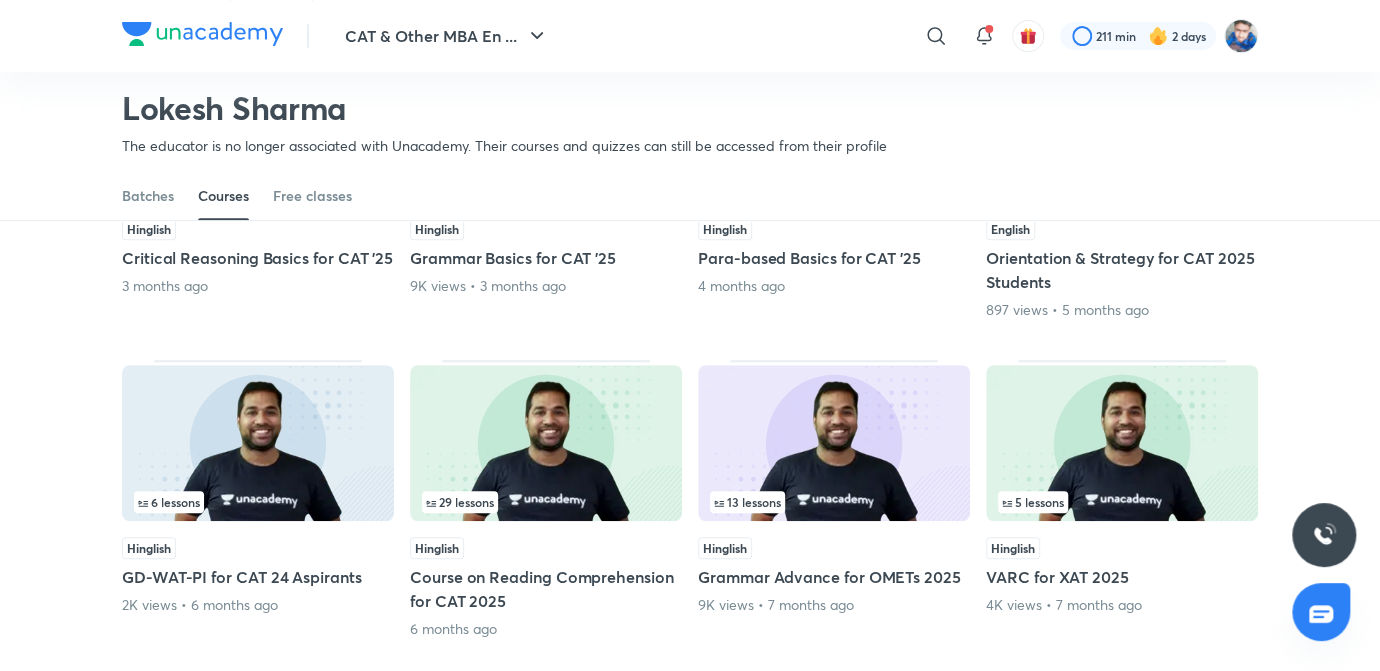 scroll, scrollTop: 360, scrollLeft: 0, axis: vertical 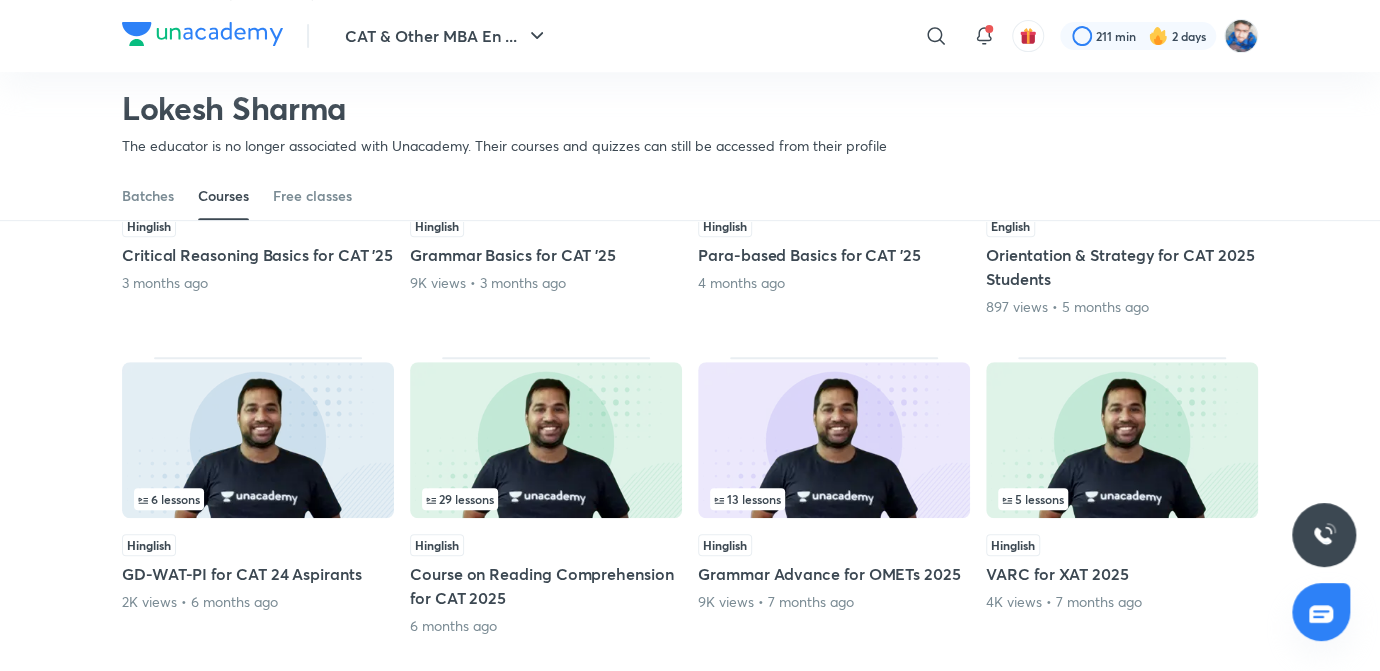 click on "Hinglish" at bounding box center [258, 226] 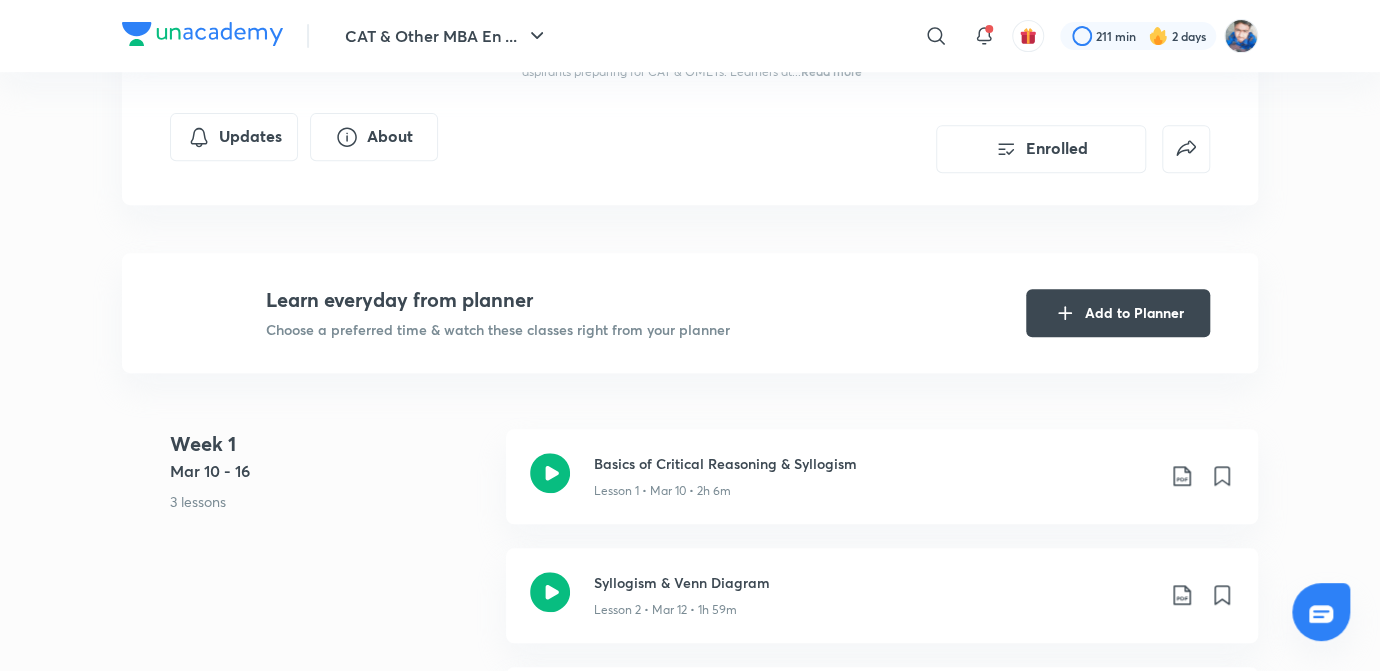 scroll, scrollTop: 0, scrollLeft: 0, axis: both 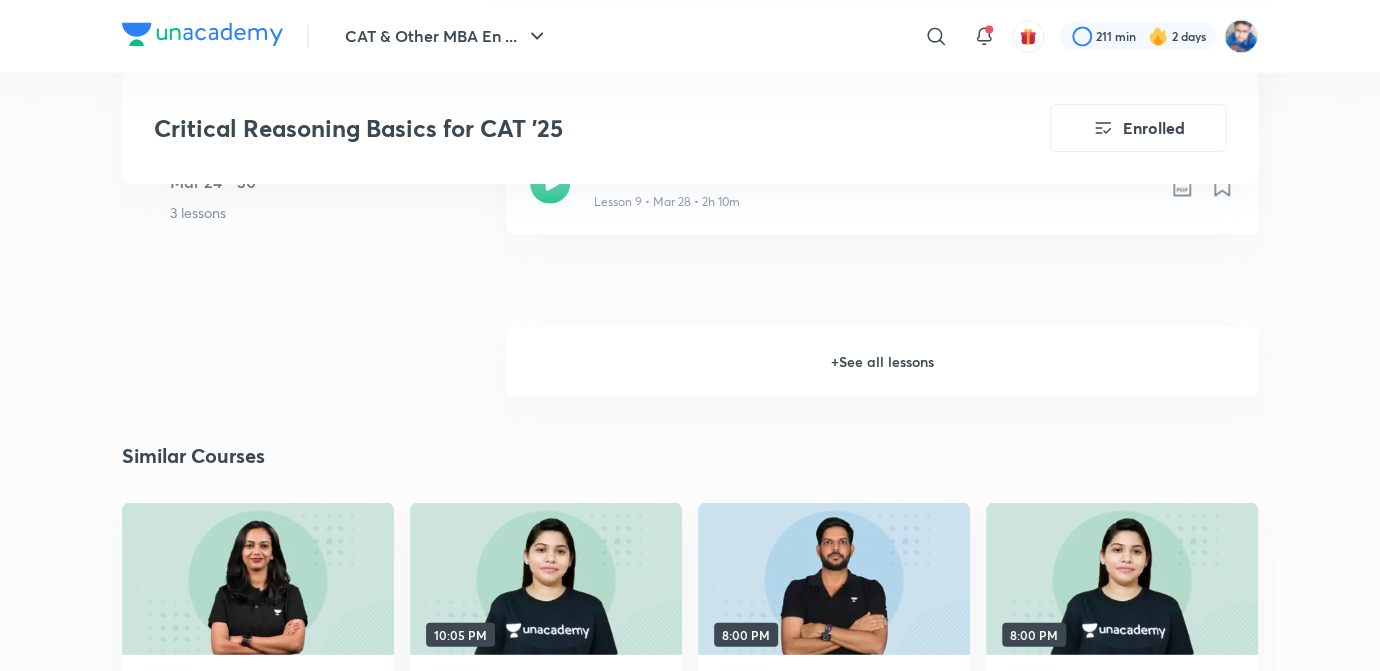 drag, startPoint x: 917, startPoint y: 337, endPoint x: 906, endPoint y: 348, distance: 15.556349 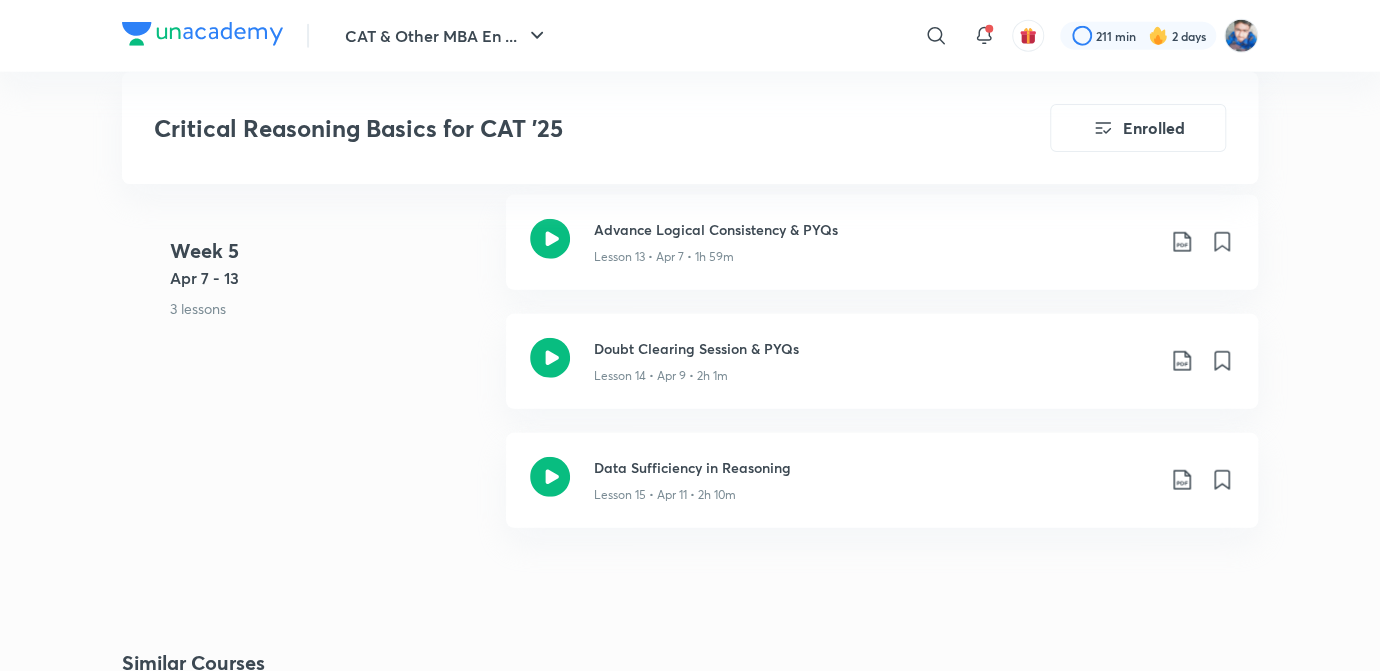 scroll, scrollTop: 2090, scrollLeft: 0, axis: vertical 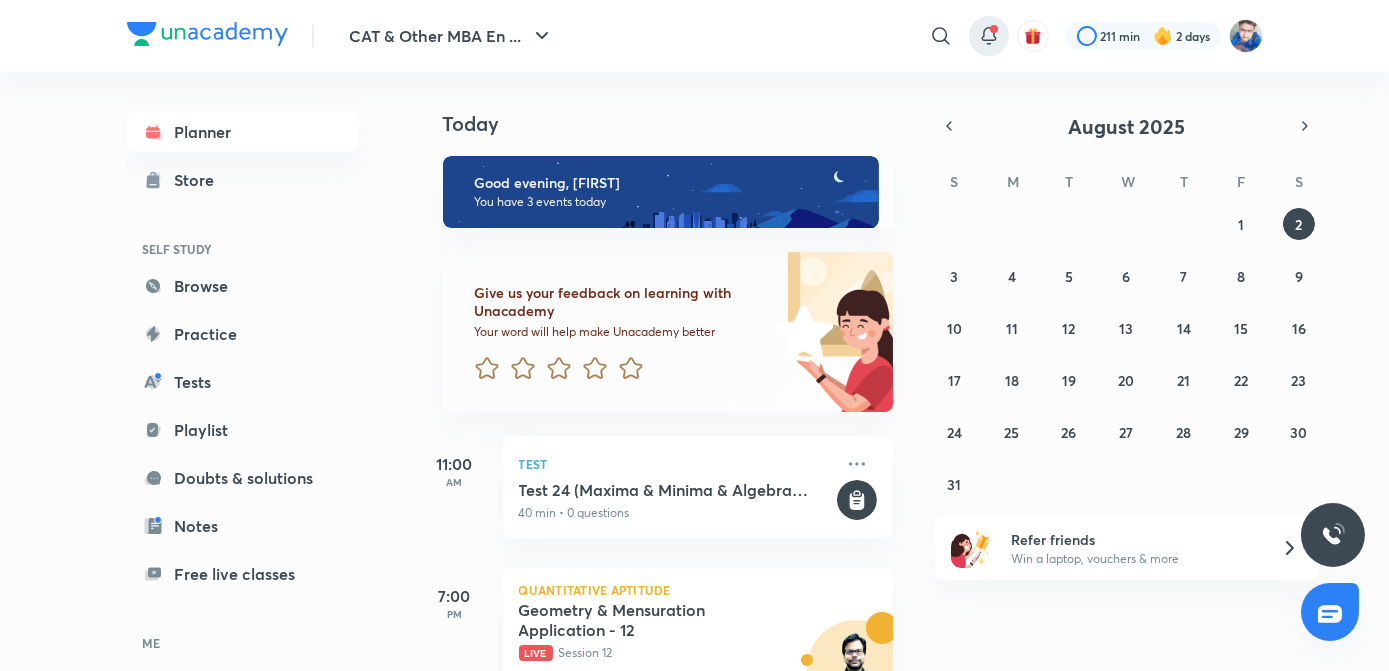 click at bounding box center (989, 36) 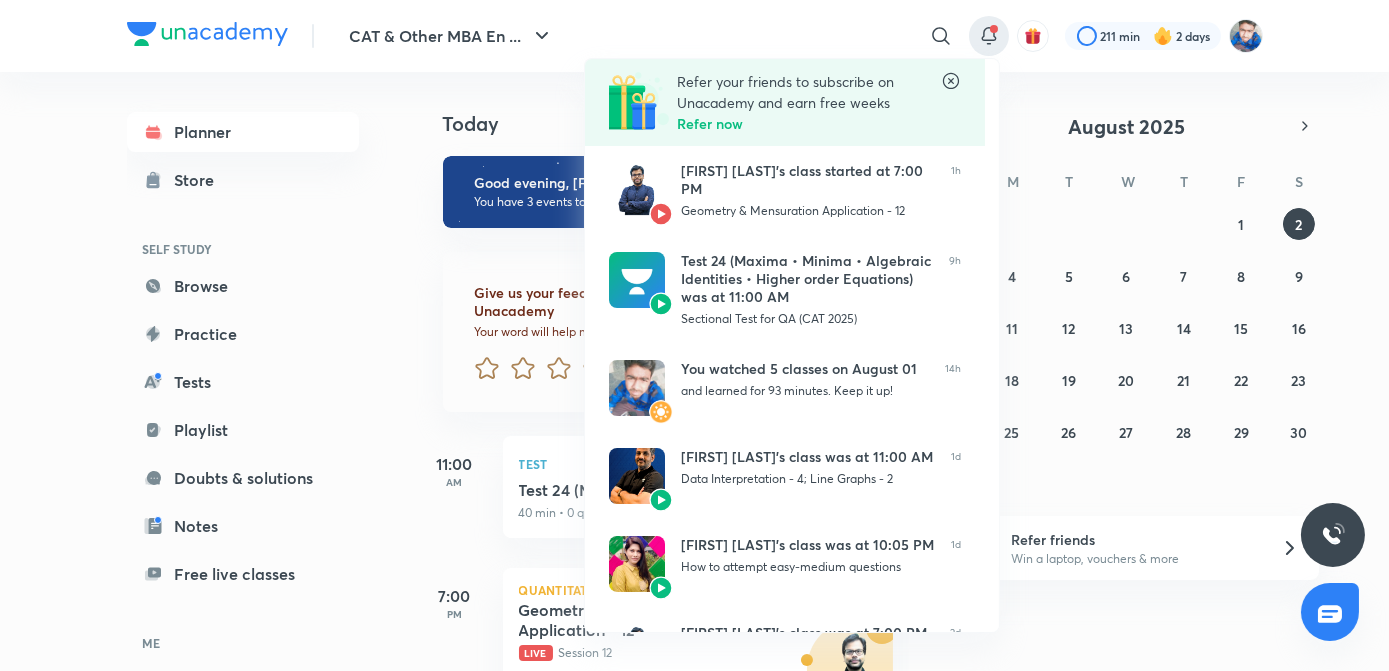 click at bounding box center (694, 335) 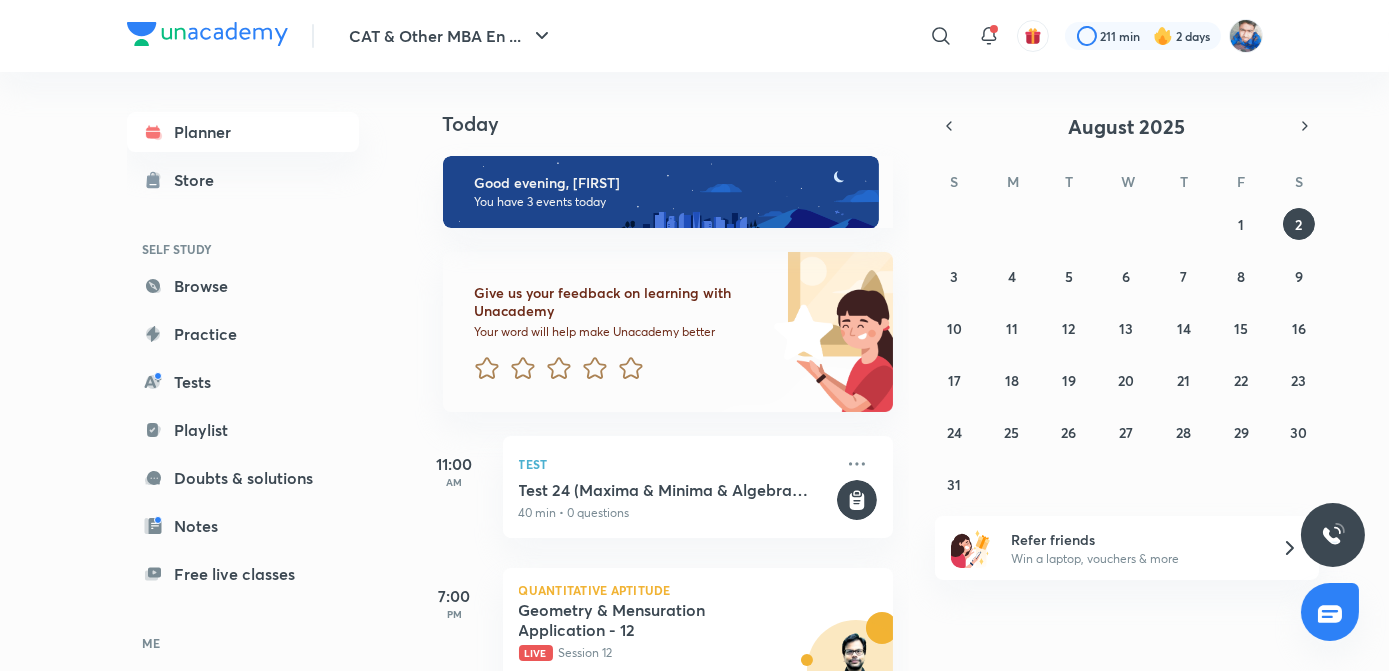 click at bounding box center [1033, 36] 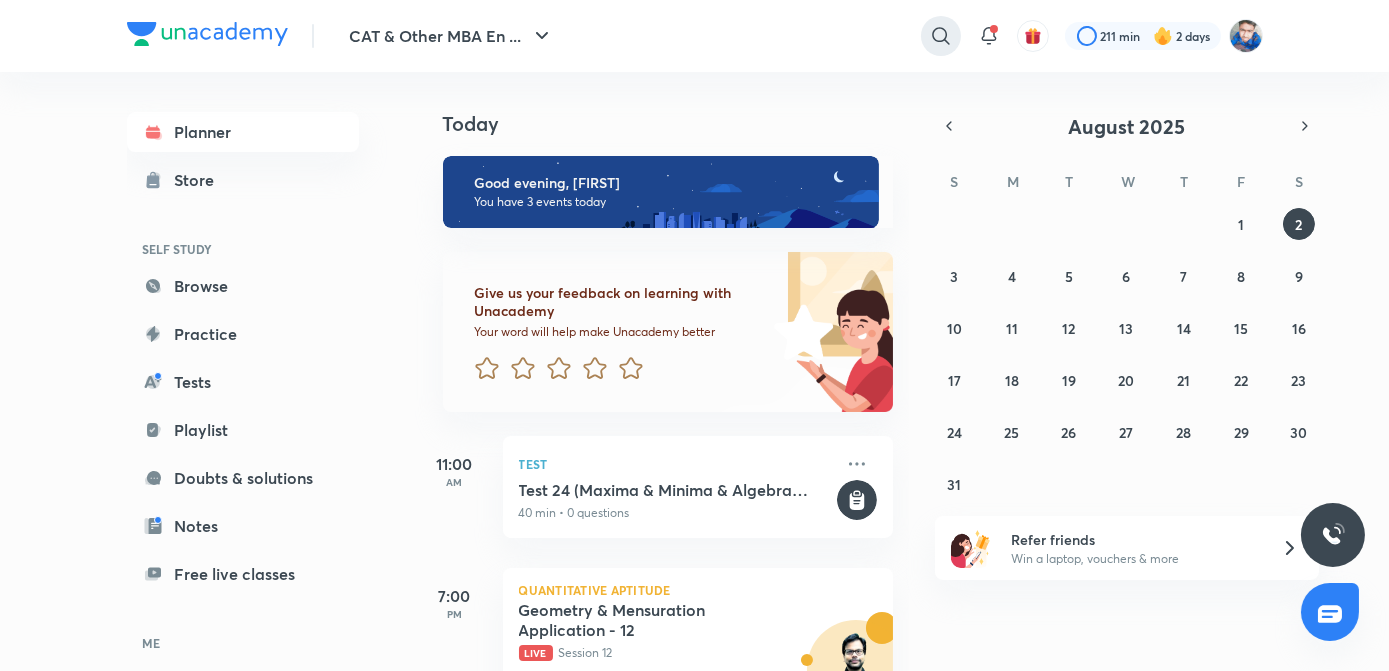 click 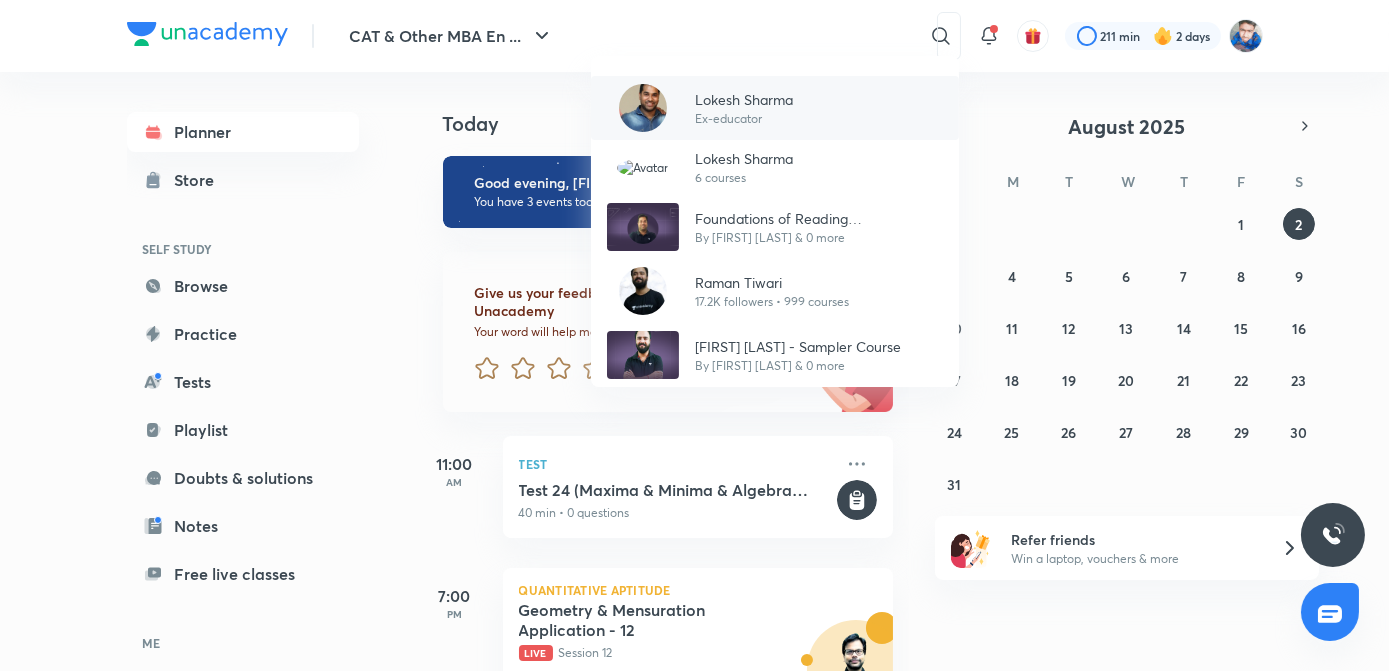 click on "[PERSON] Ex-educator" at bounding box center [736, 108] 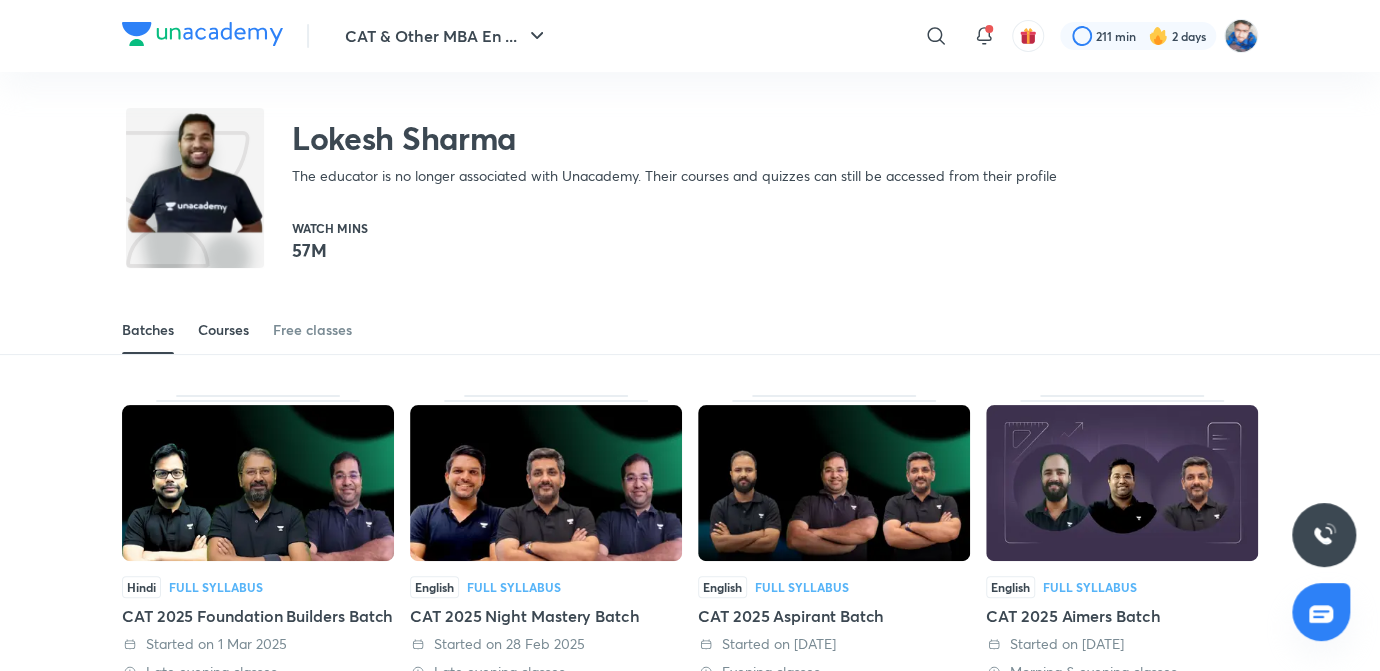 click on "Courses" at bounding box center (223, 330) 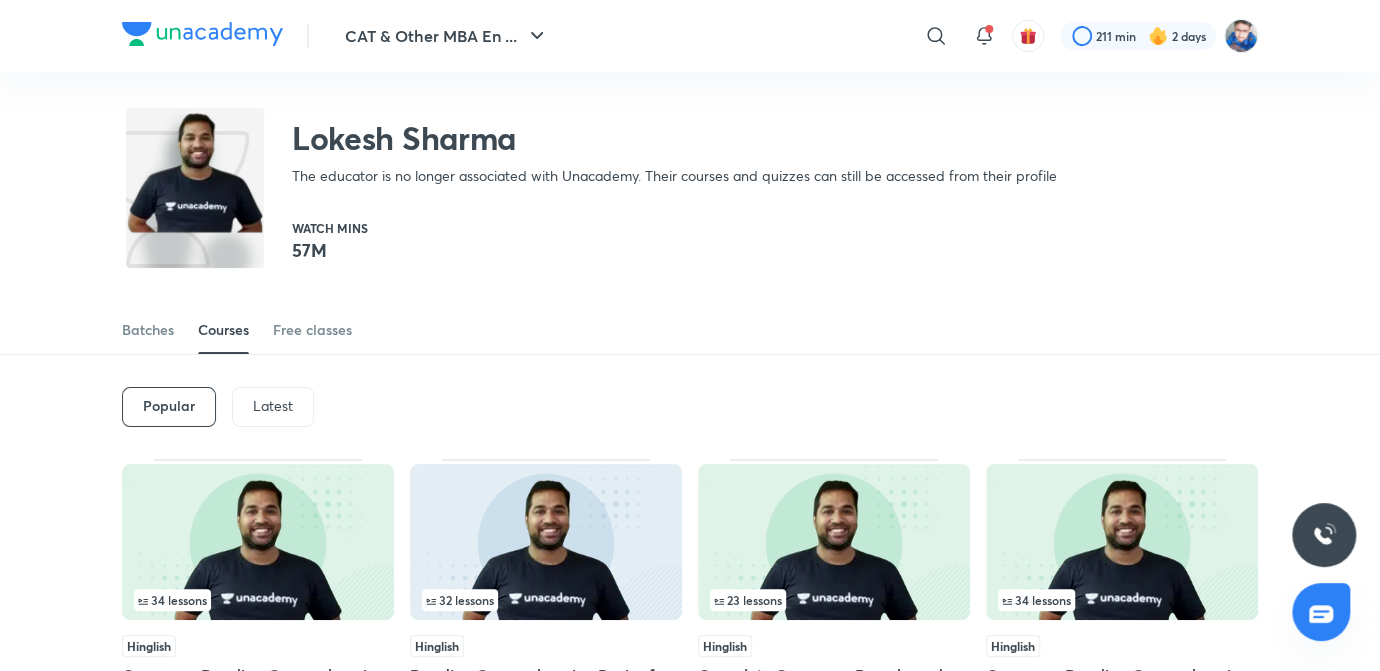 click on "Latest" at bounding box center (273, 406) 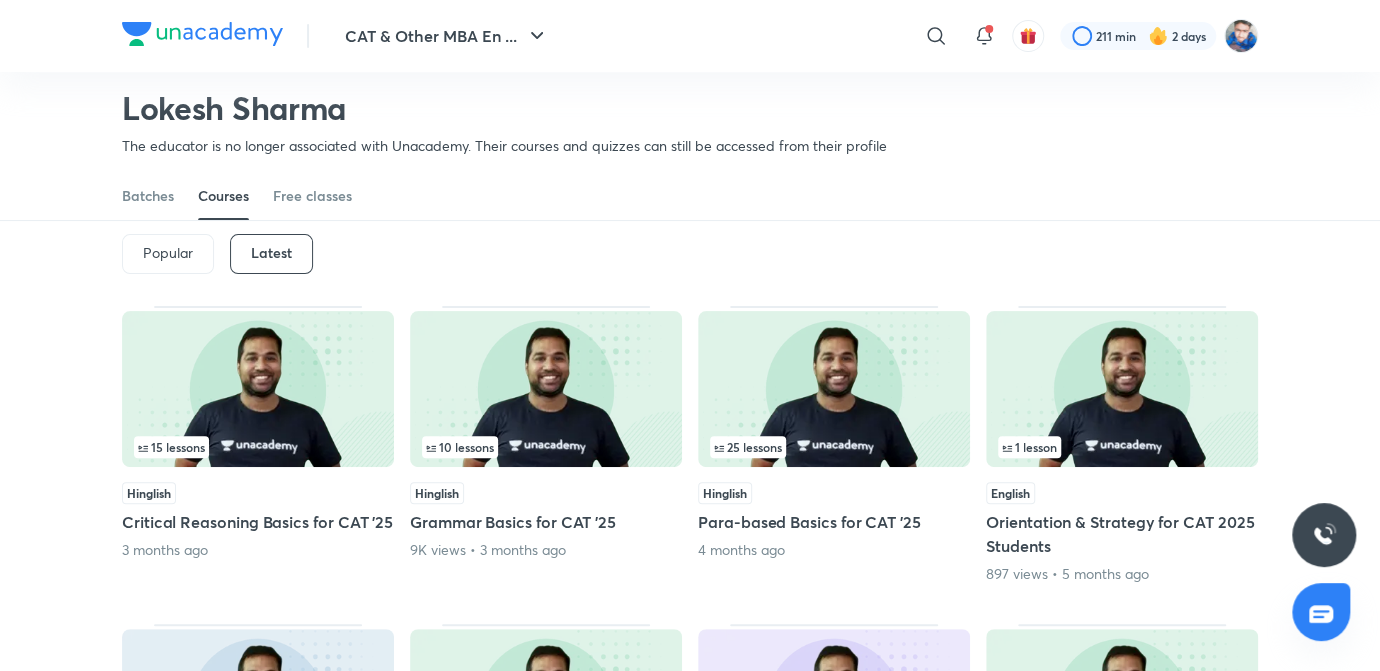 scroll, scrollTop: 88, scrollLeft: 0, axis: vertical 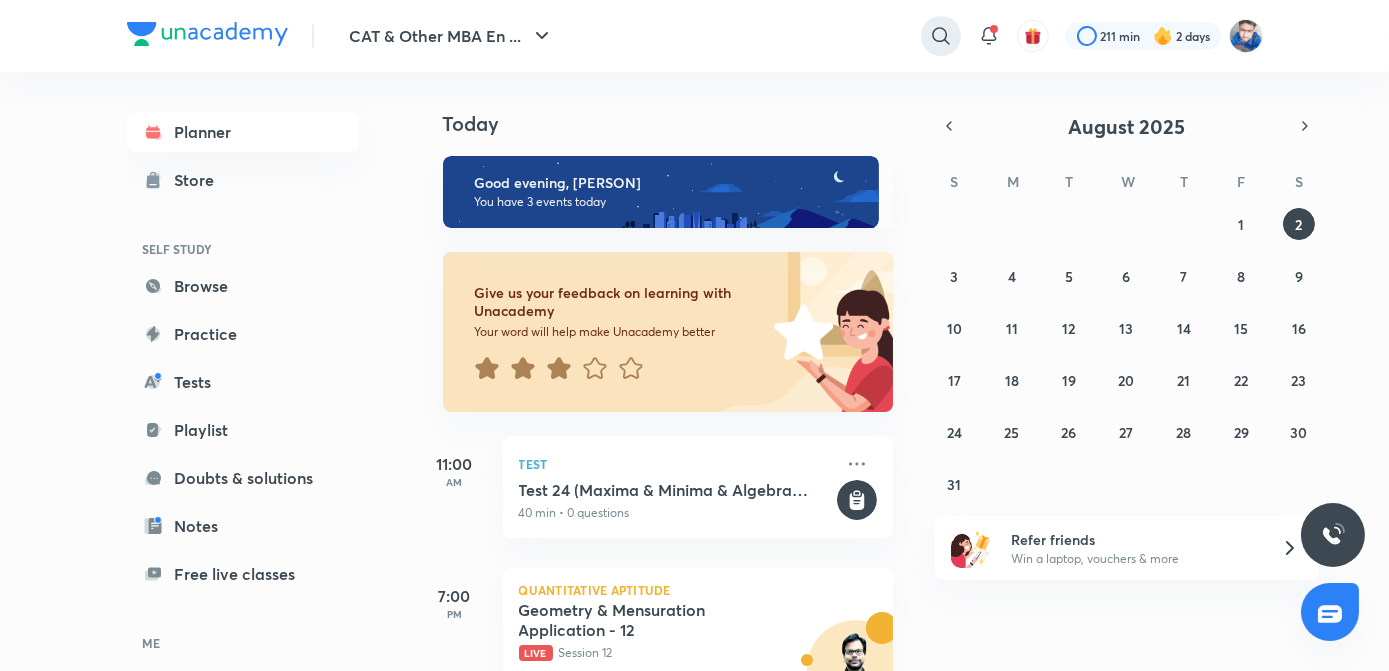 click 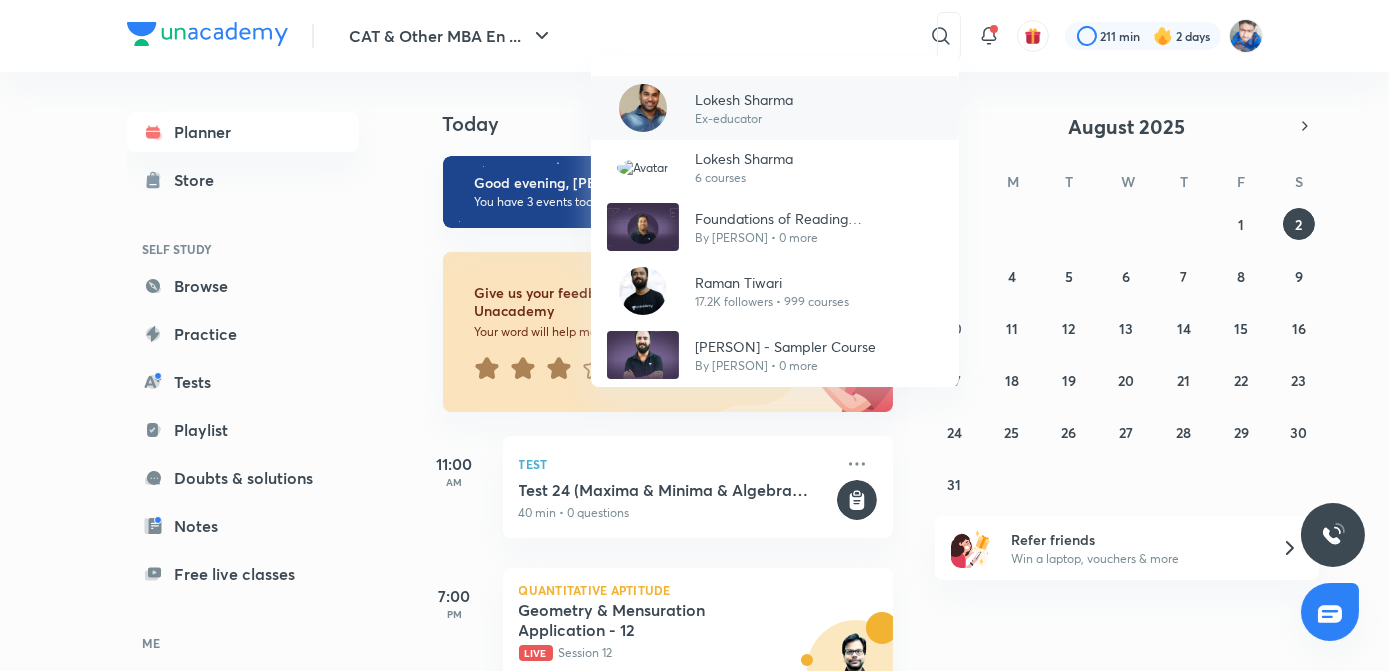 click on "[PERSON] Ex-educator" at bounding box center [736, 108] 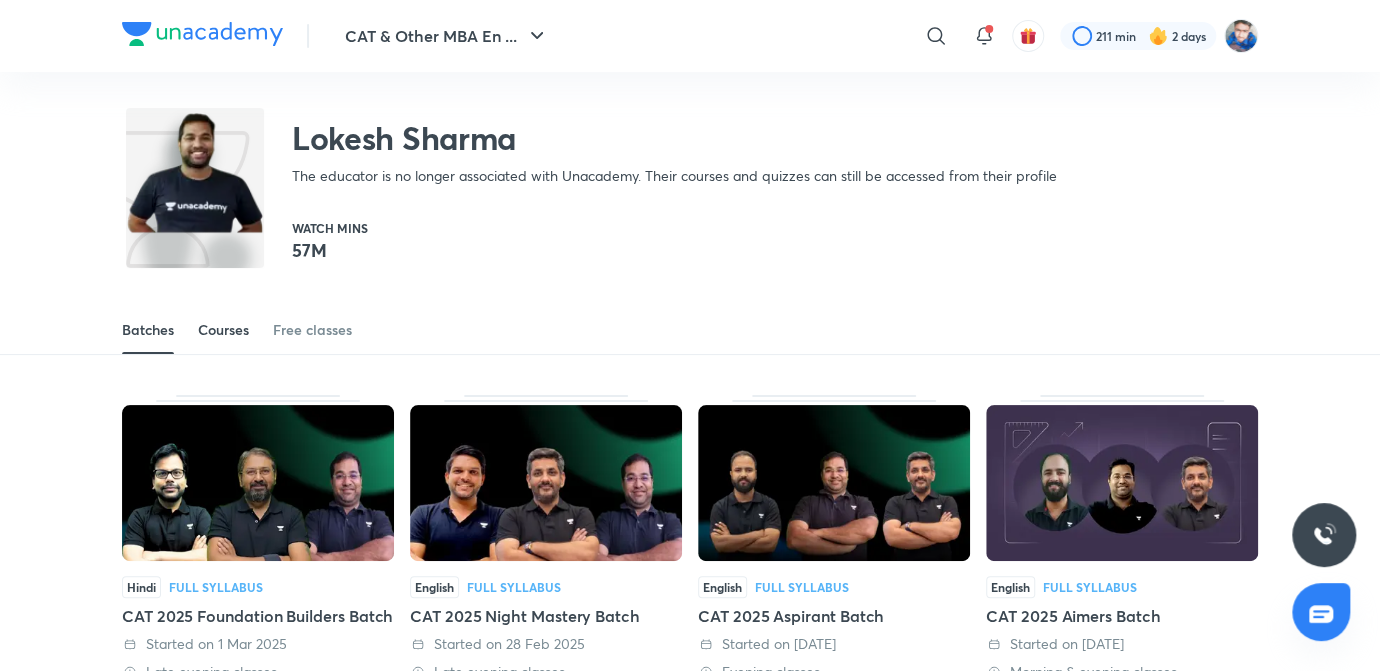 click on "Courses" at bounding box center (223, 330) 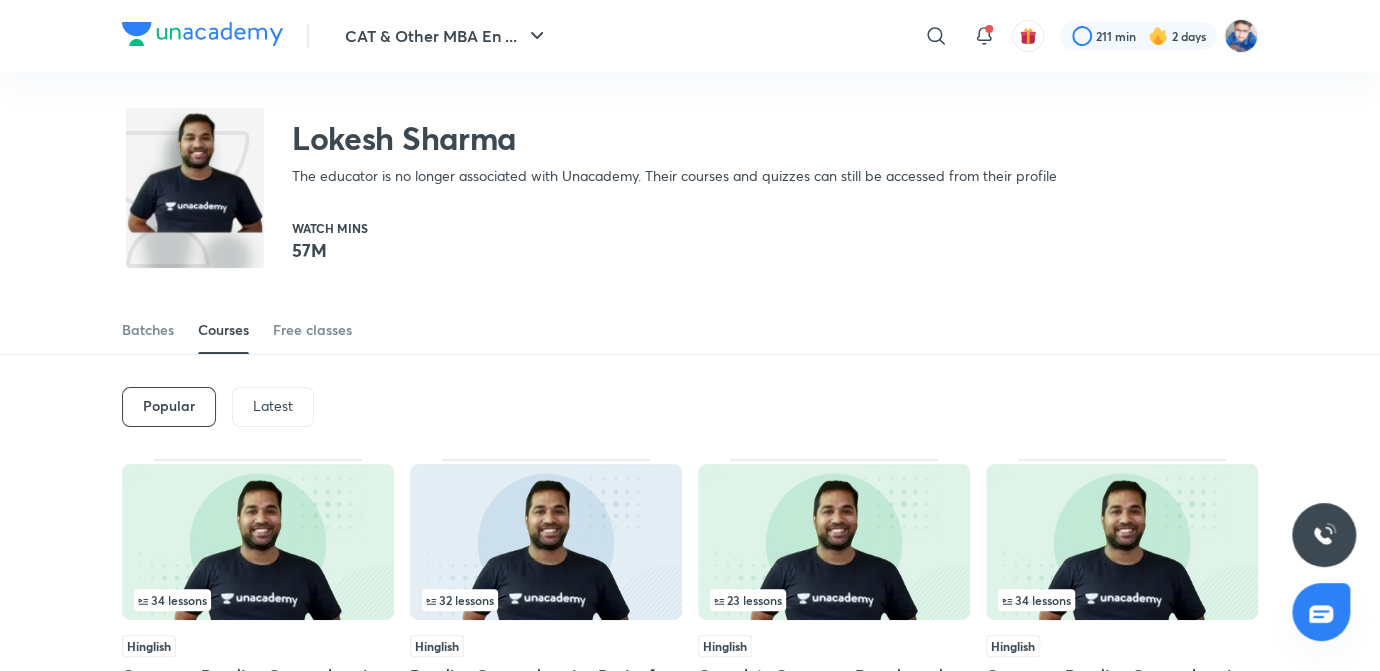 click on "Latest" at bounding box center (273, 406) 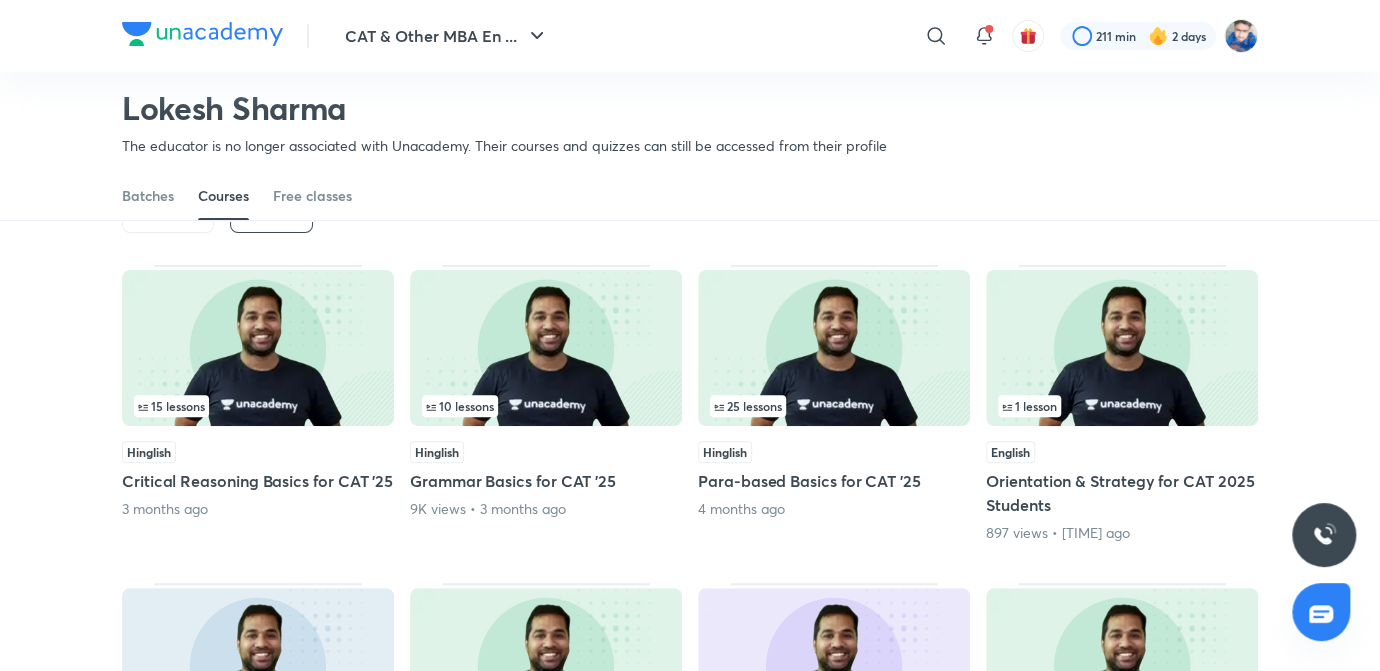 scroll, scrollTop: 360, scrollLeft: 0, axis: vertical 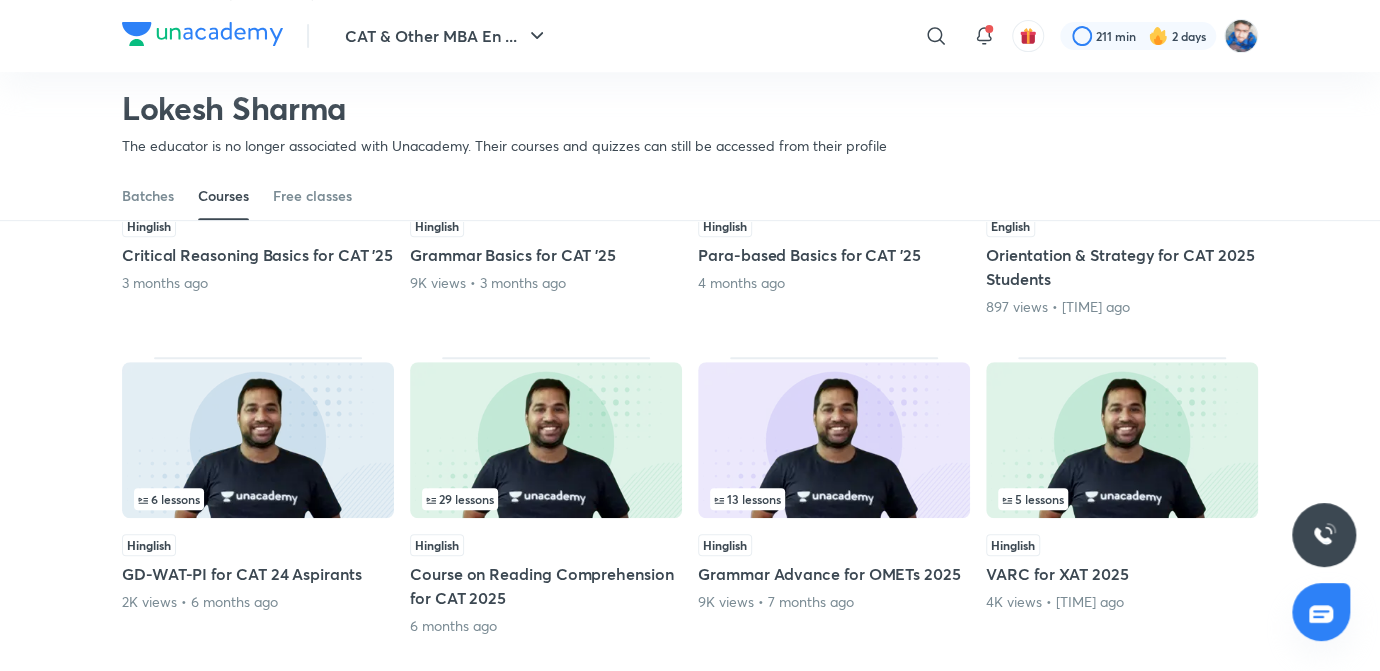 click on "Hinglish Grammar Basics for CAT '25 9K views • [TIME] ago" at bounding box center (546, 254) 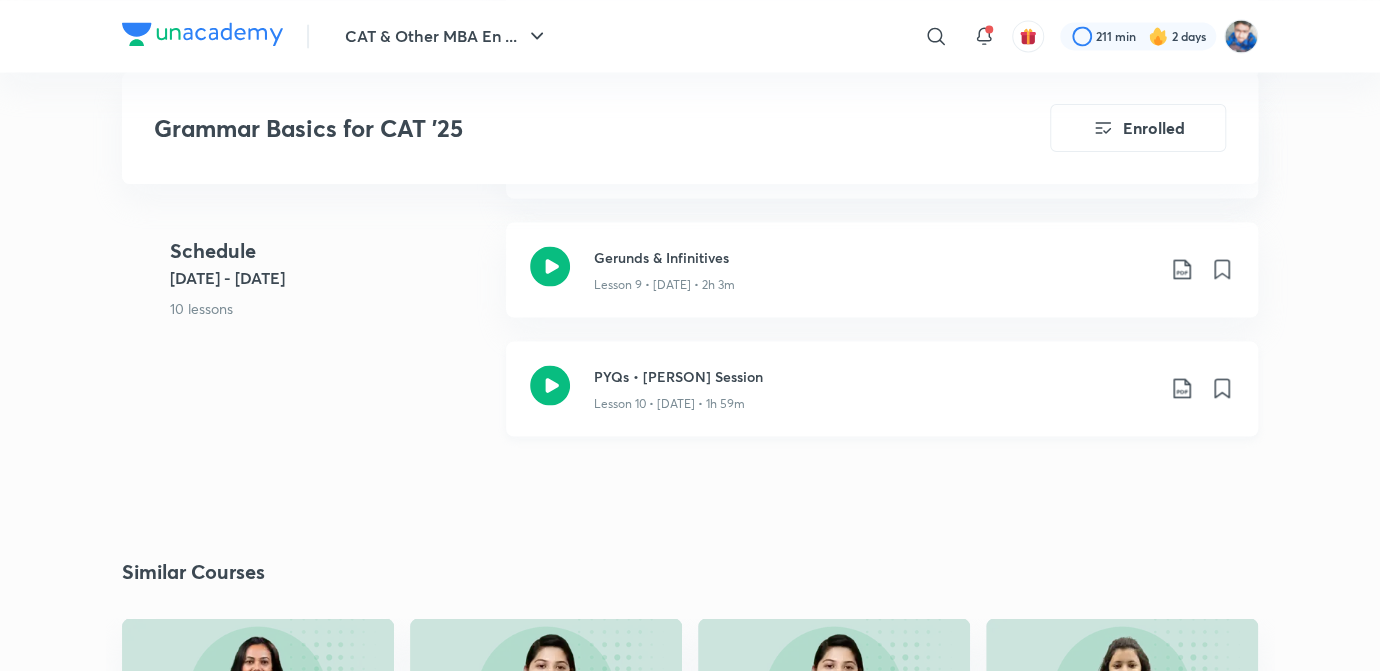 scroll, scrollTop: 1719, scrollLeft: 0, axis: vertical 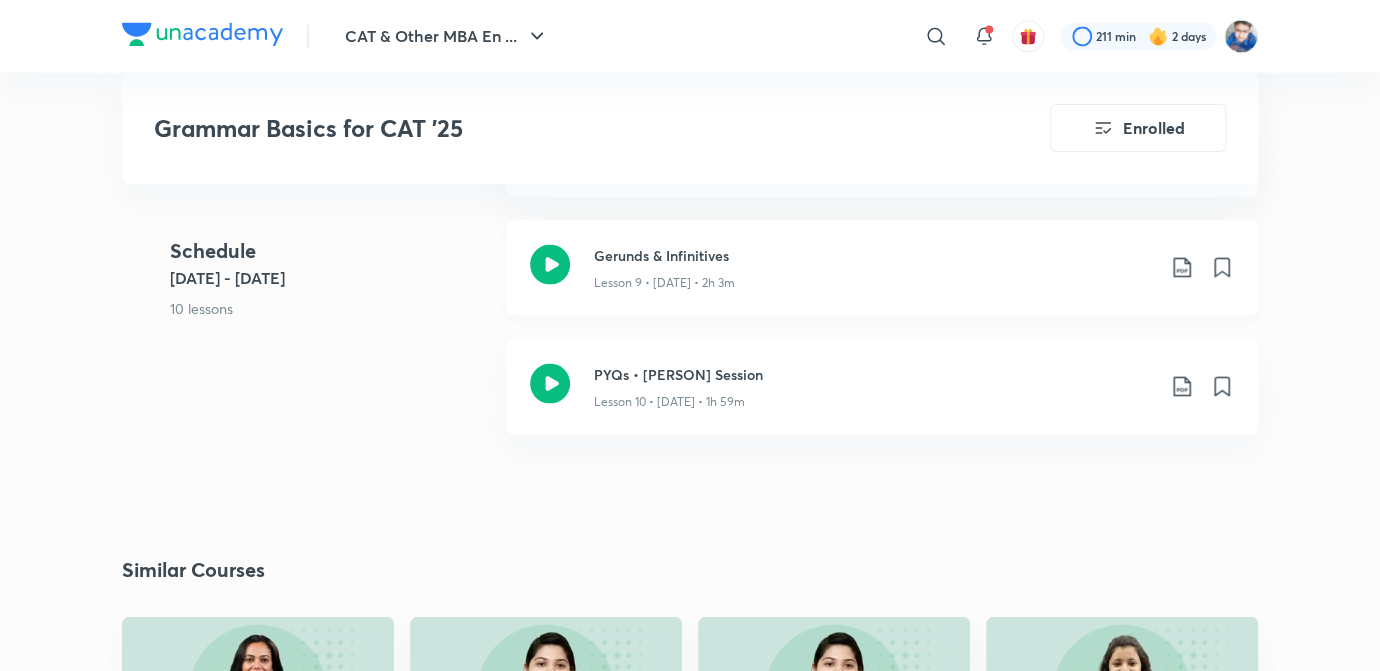 click 